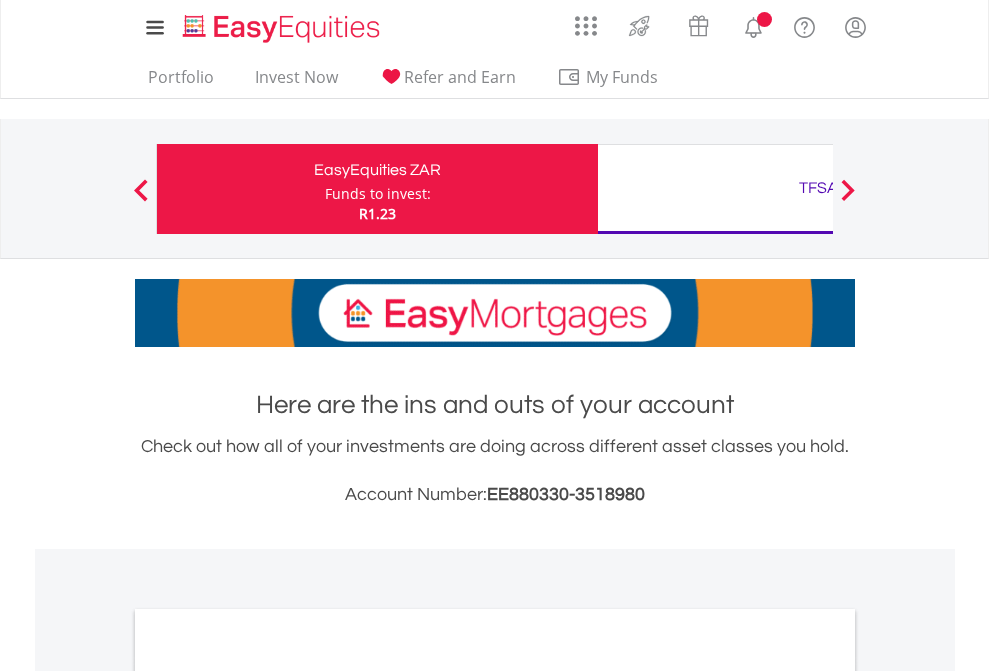 scroll, scrollTop: 0, scrollLeft: 0, axis: both 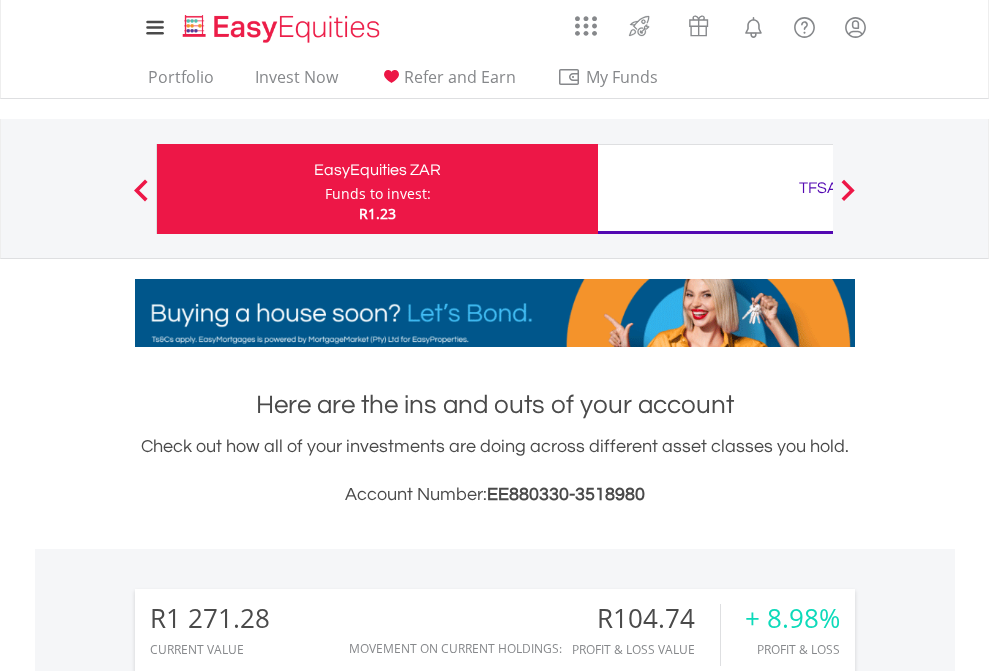 click on "Funds to invest:" at bounding box center [378, 194] 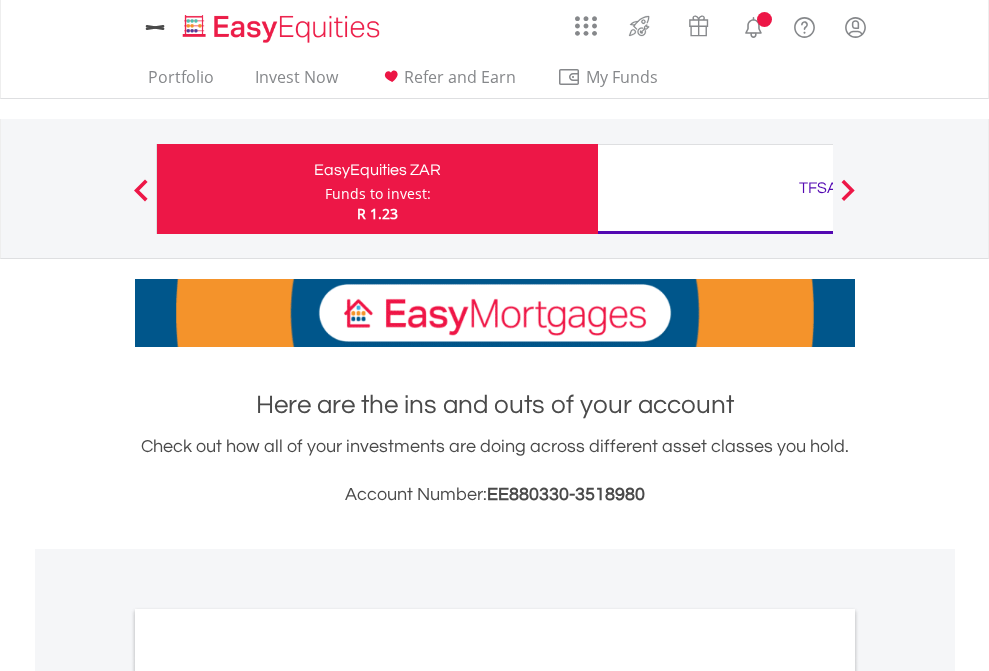 scroll, scrollTop: 0, scrollLeft: 0, axis: both 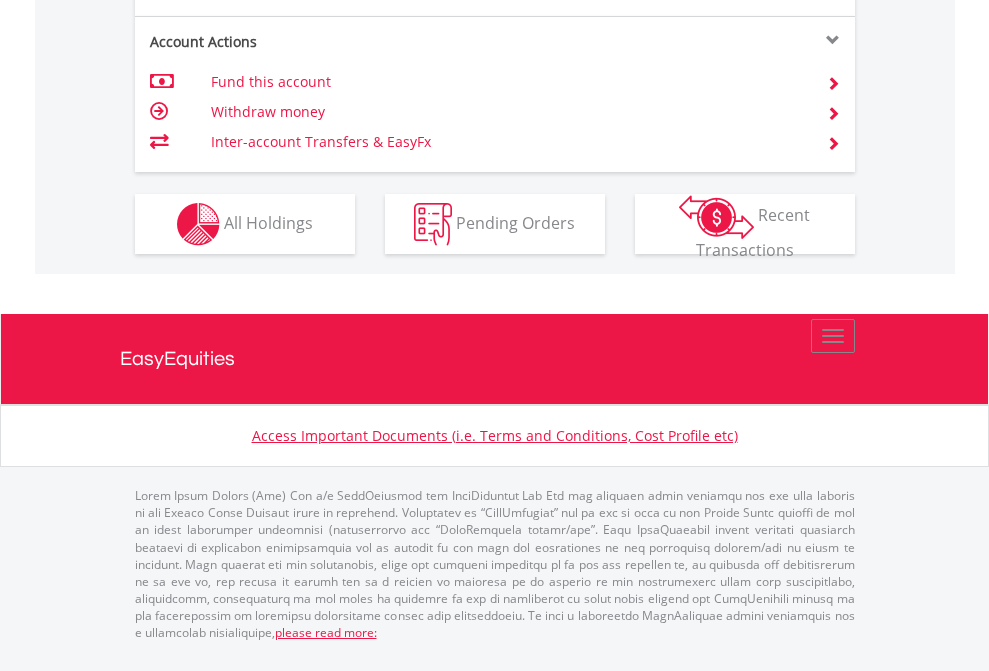 click on "Investment types" at bounding box center (706, -337) 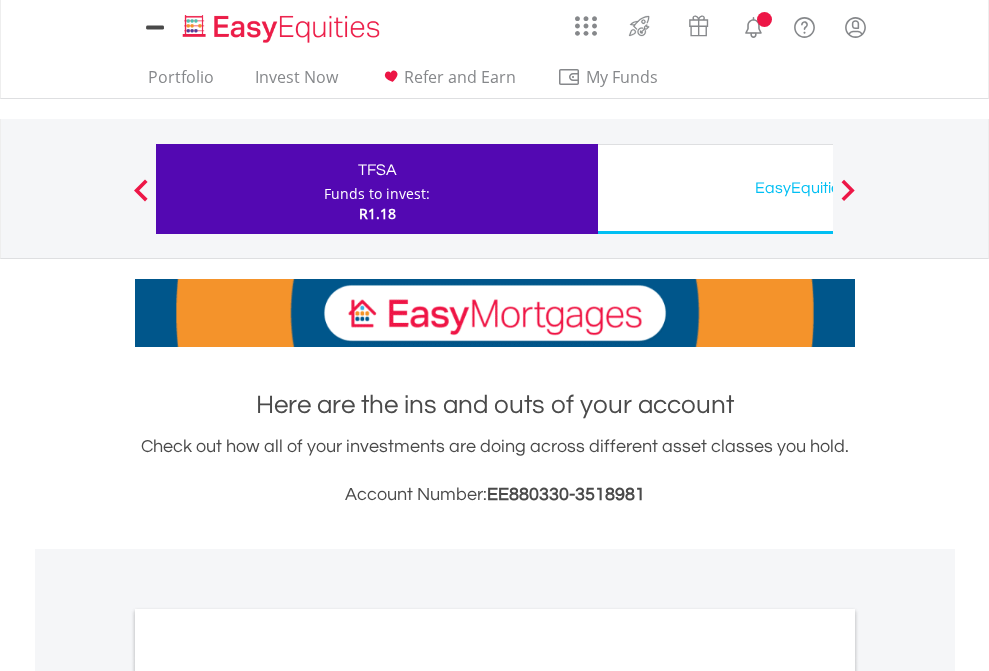 scroll, scrollTop: 0, scrollLeft: 0, axis: both 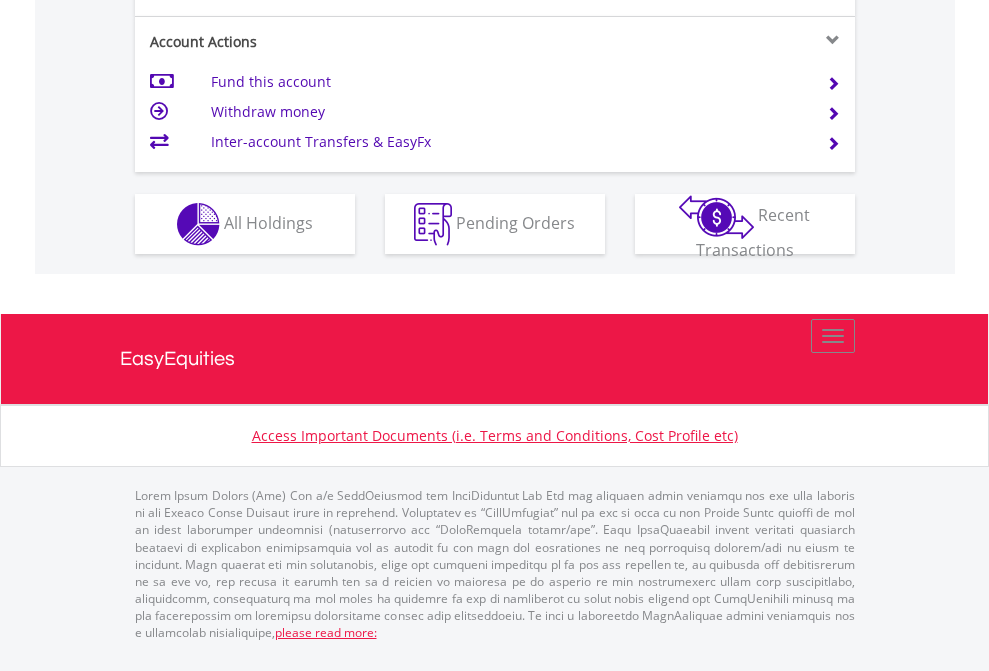 click on "Investment types" at bounding box center (706, -337) 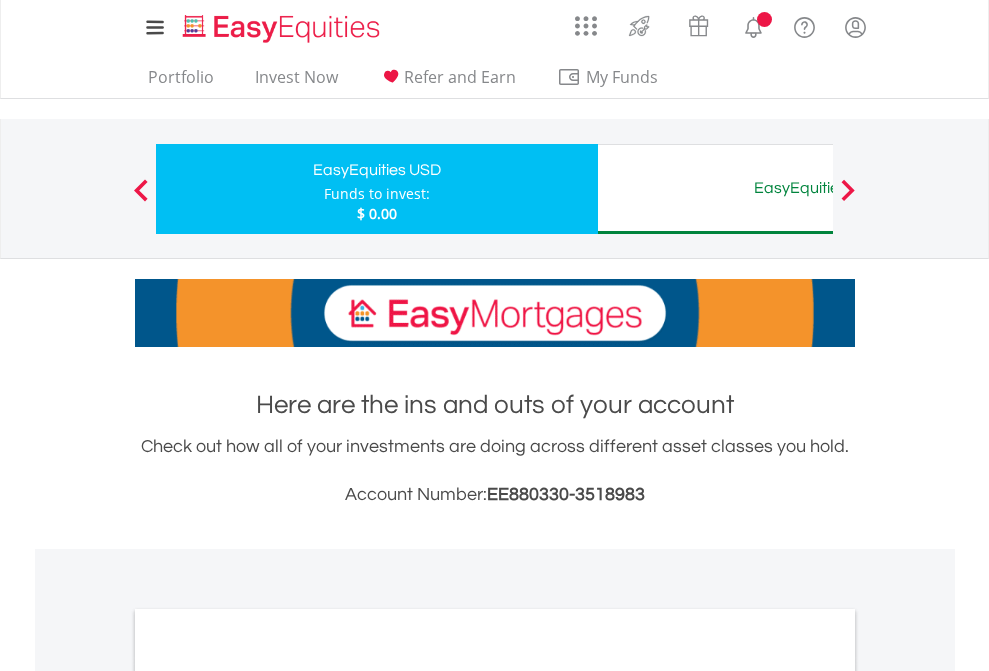 scroll, scrollTop: 0, scrollLeft: 0, axis: both 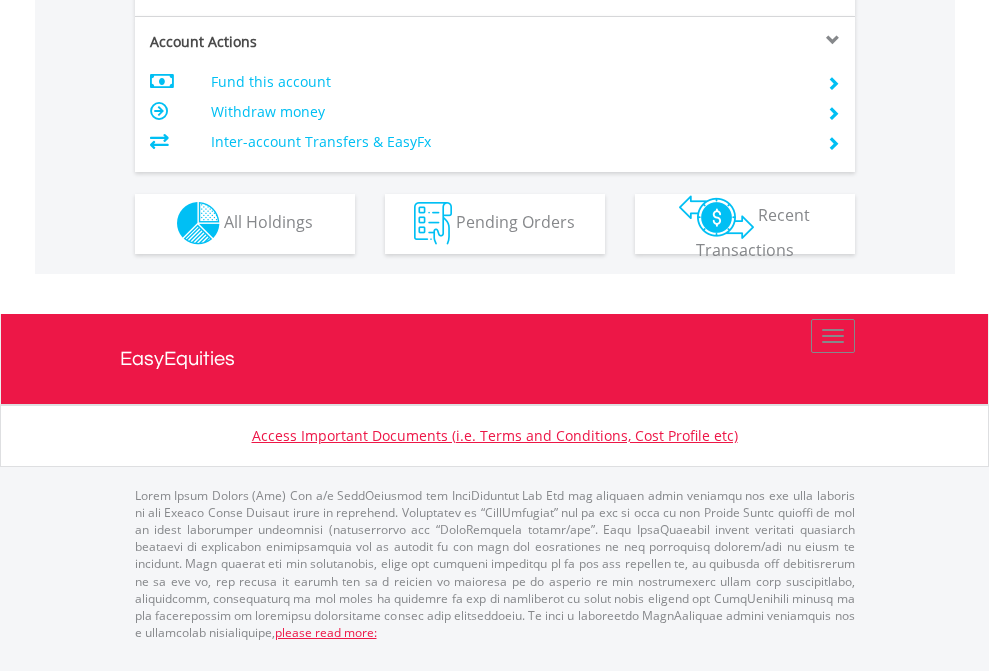 click on "Investment types" at bounding box center (706, -353) 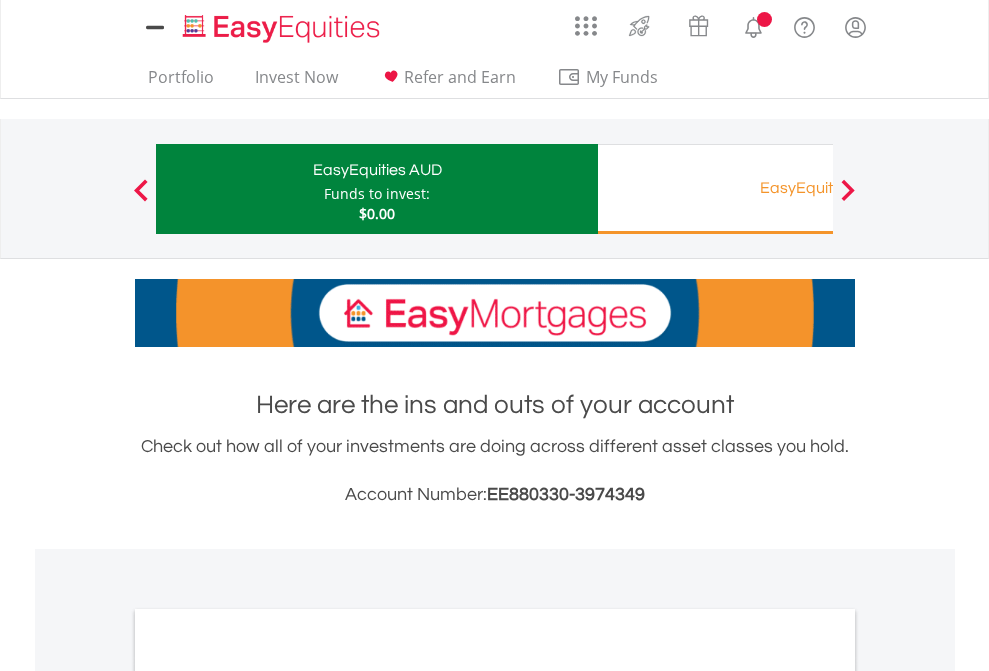 scroll, scrollTop: 0, scrollLeft: 0, axis: both 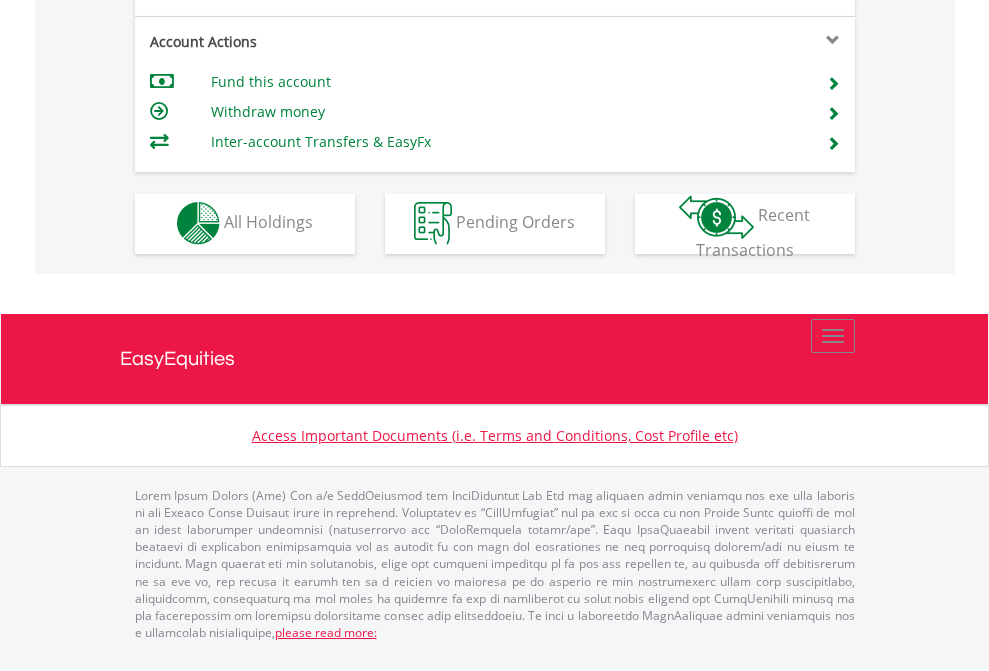 click on "Investment types" at bounding box center [706, -353] 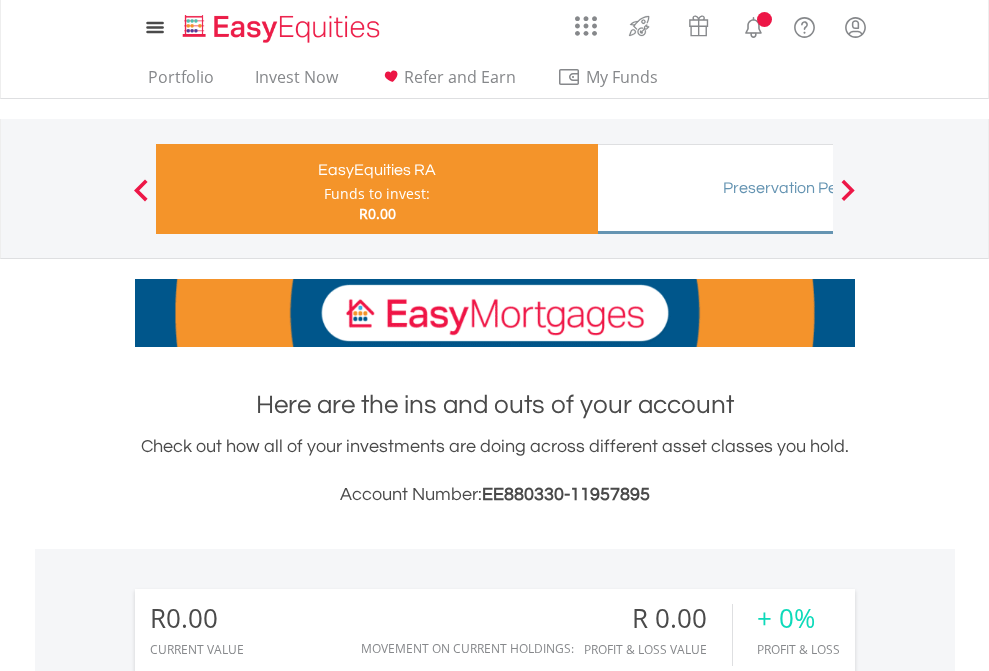 scroll, scrollTop: 0, scrollLeft: 0, axis: both 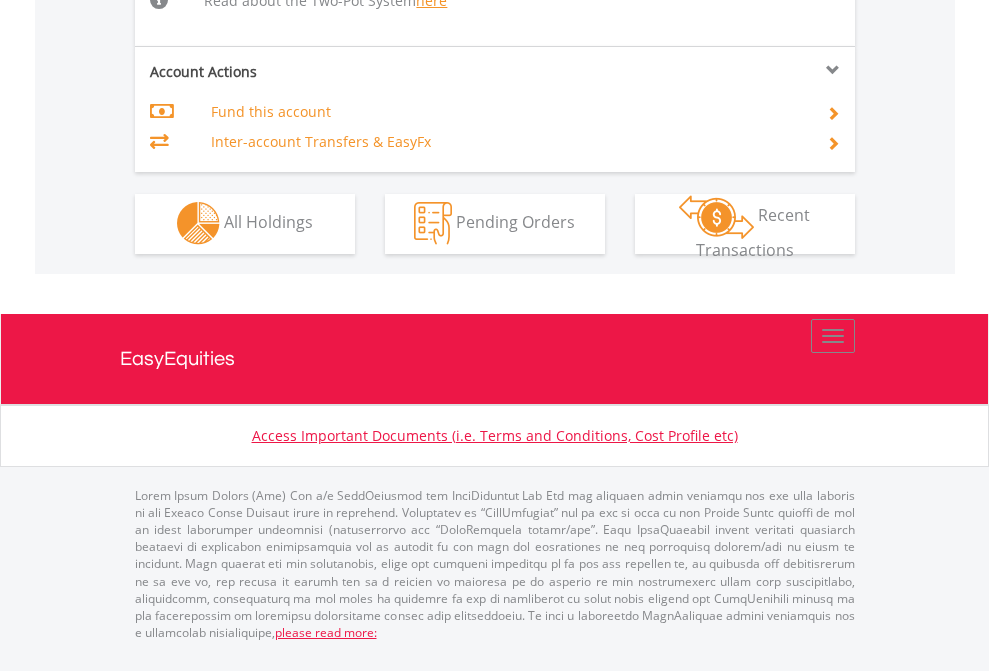 click on "Investment types" at bounding box center [706, -534] 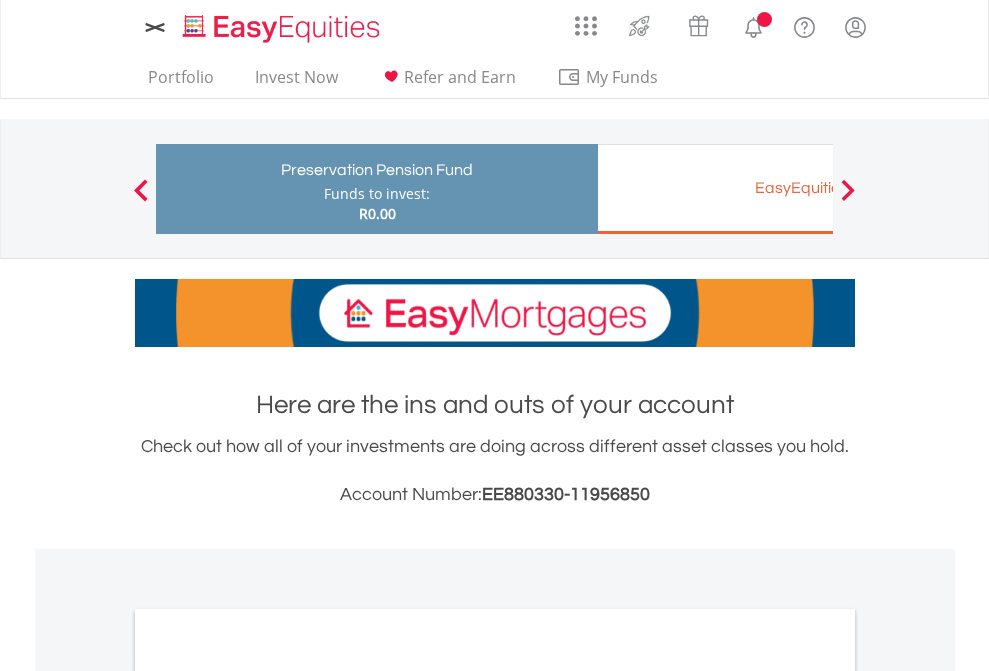 scroll, scrollTop: 0, scrollLeft: 0, axis: both 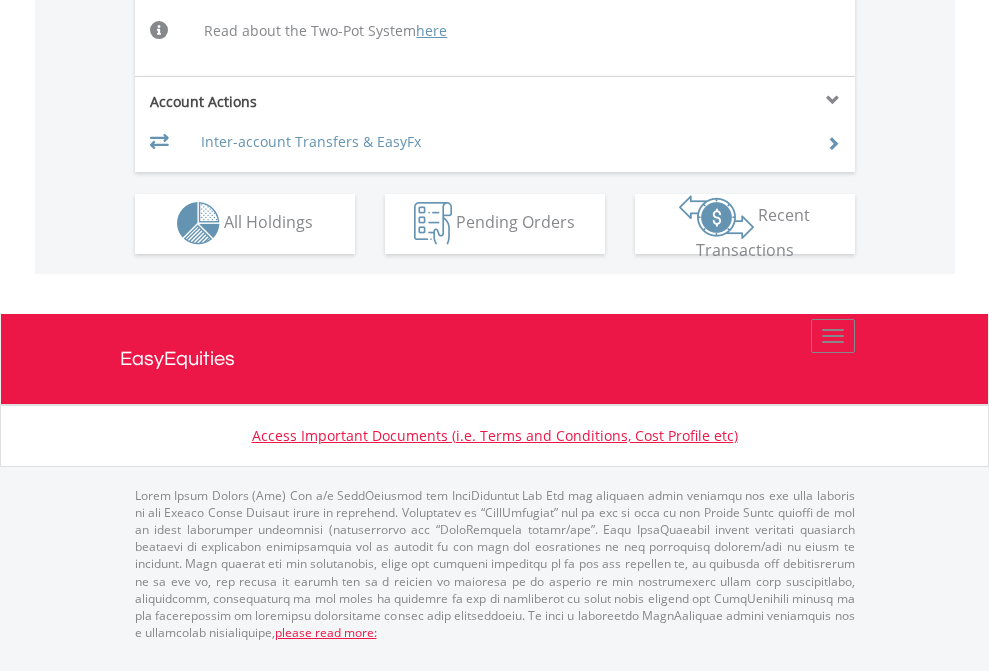 click on "Investment types" at bounding box center [706, -504] 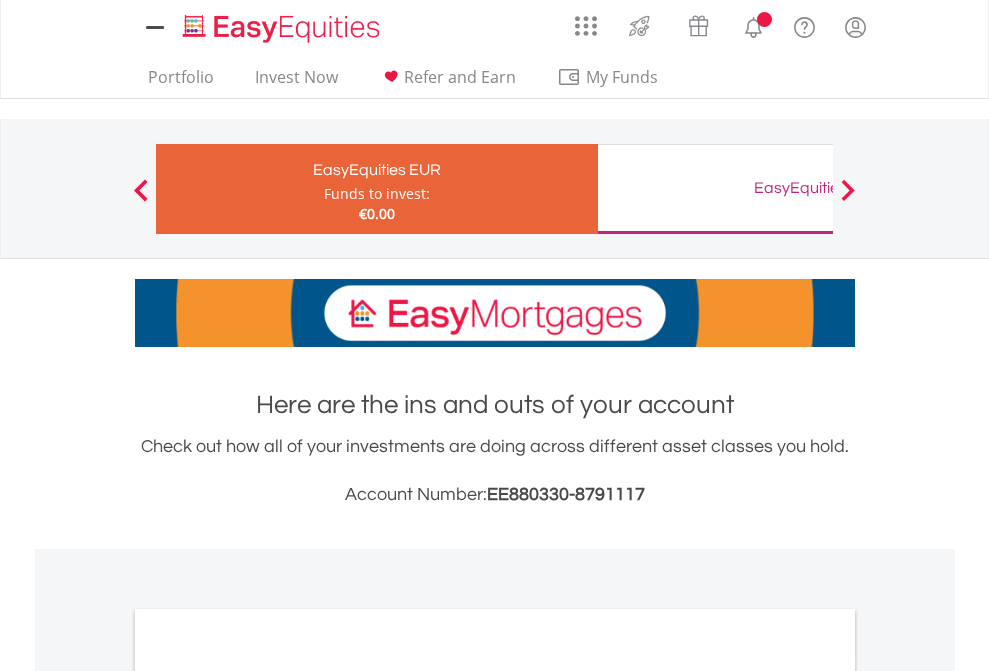 scroll, scrollTop: 0, scrollLeft: 0, axis: both 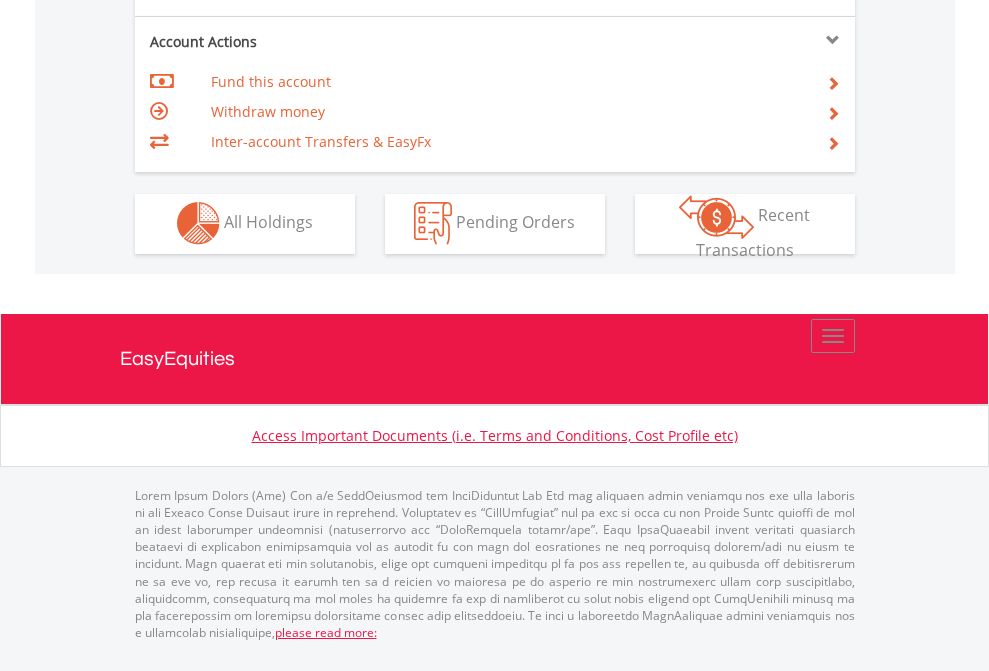 click on "Investment types" at bounding box center (706, -353) 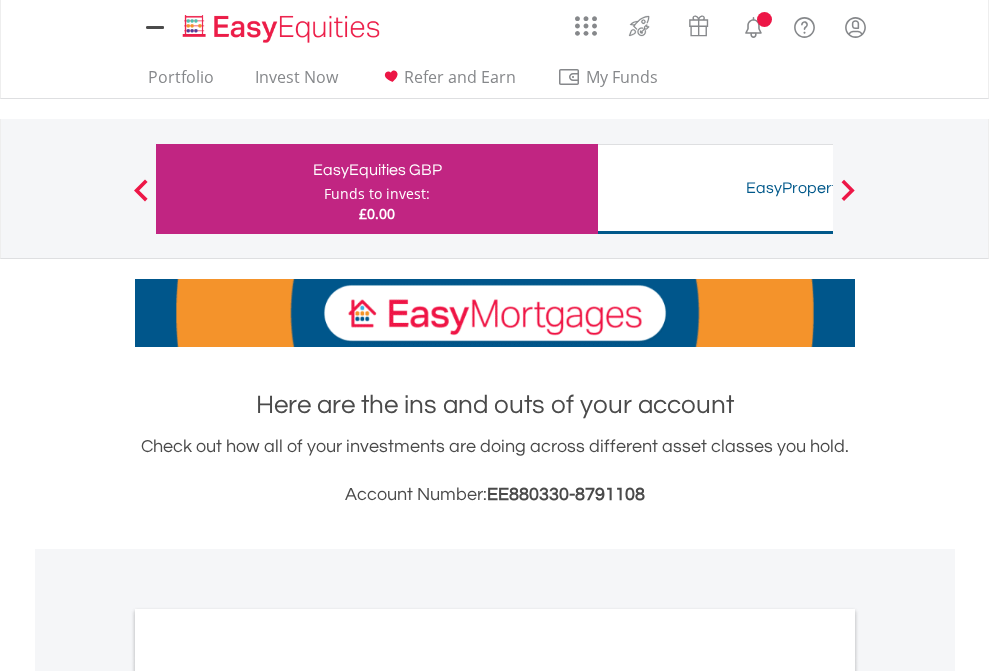 scroll, scrollTop: 0, scrollLeft: 0, axis: both 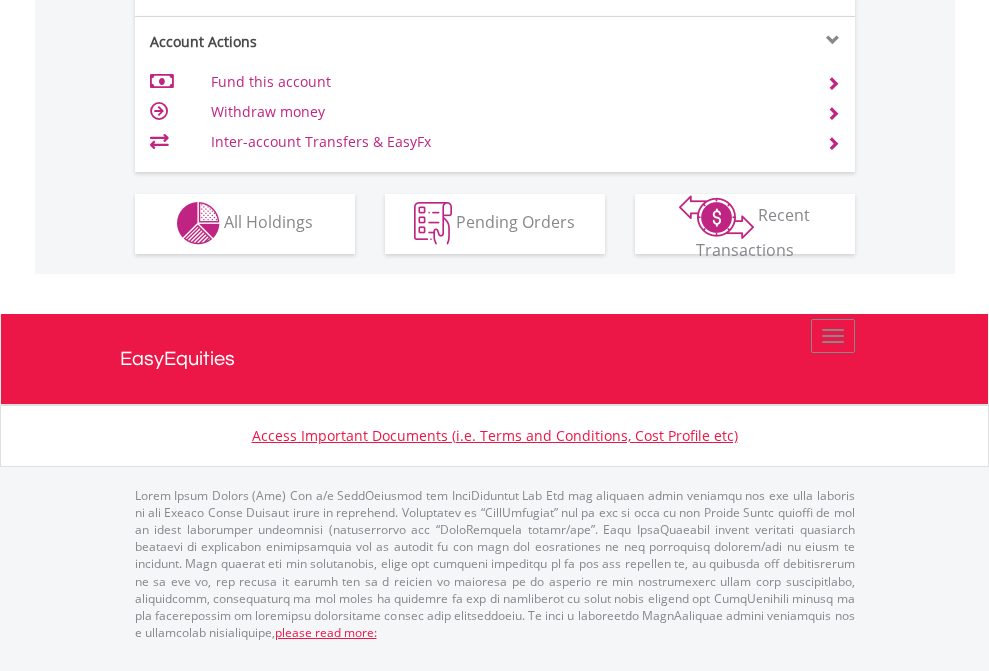 click on "Investment types" at bounding box center (706, -353) 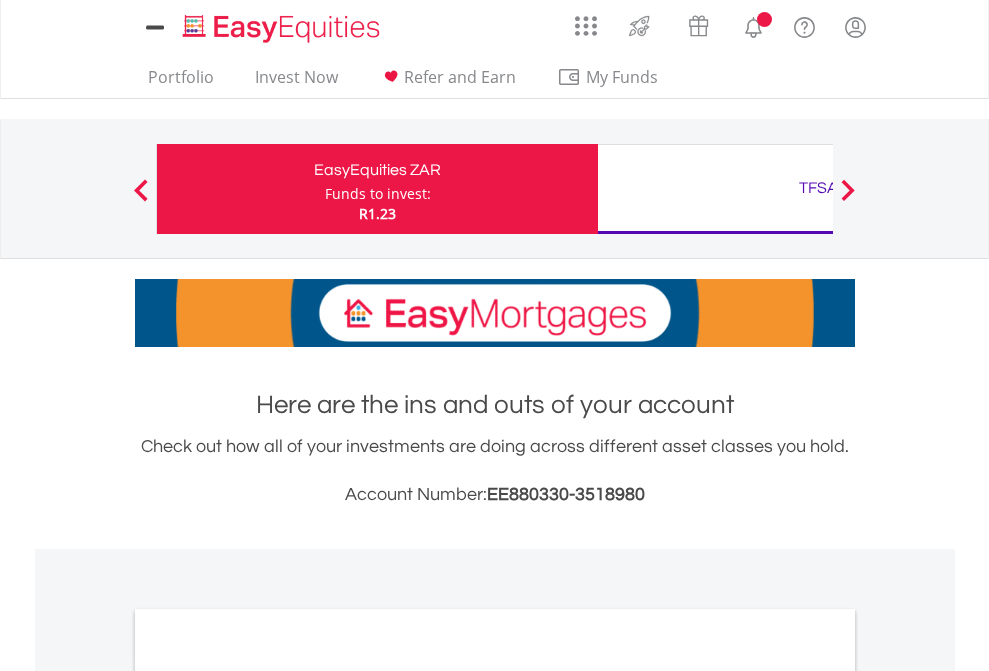 scroll, scrollTop: 0, scrollLeft: 0, axis: both 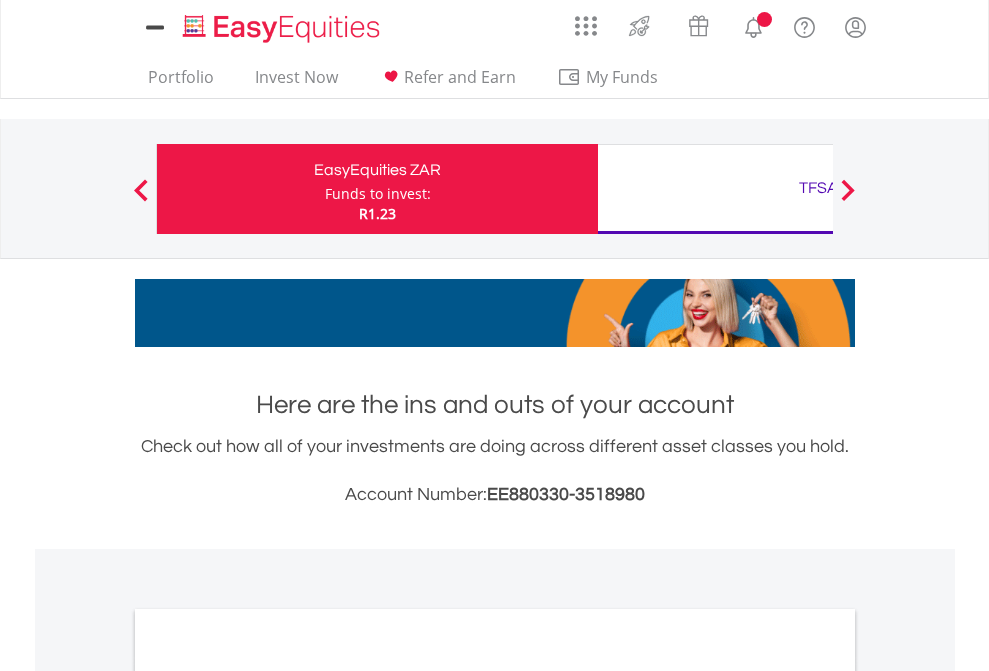 click on "All Holdings" at bounding box center [268, 1096] 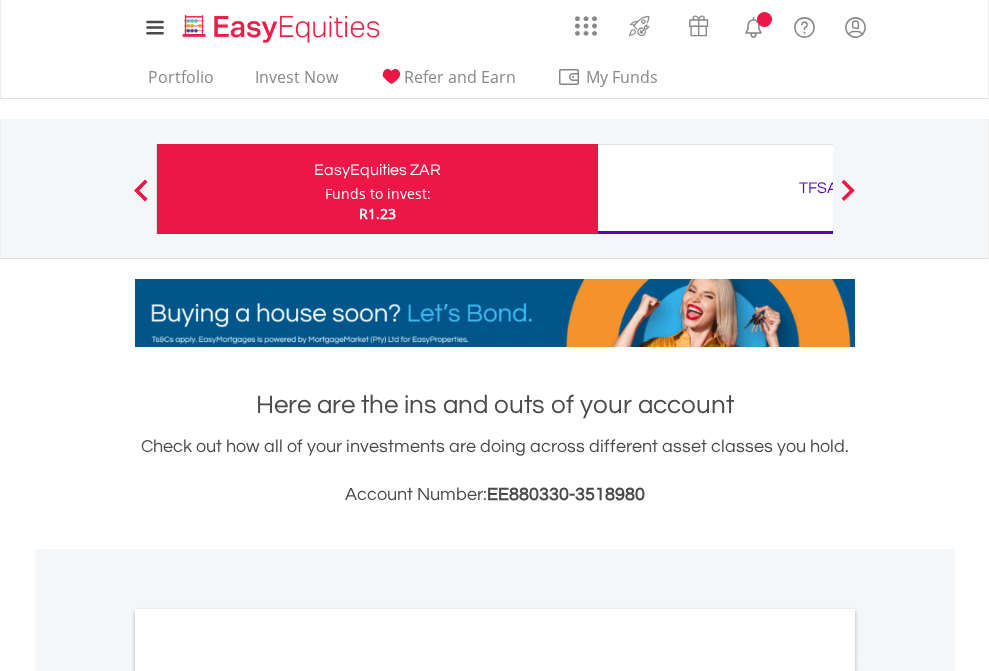 scroll, scrollTop: 1202, scrollLeft: 0, axis: vertical 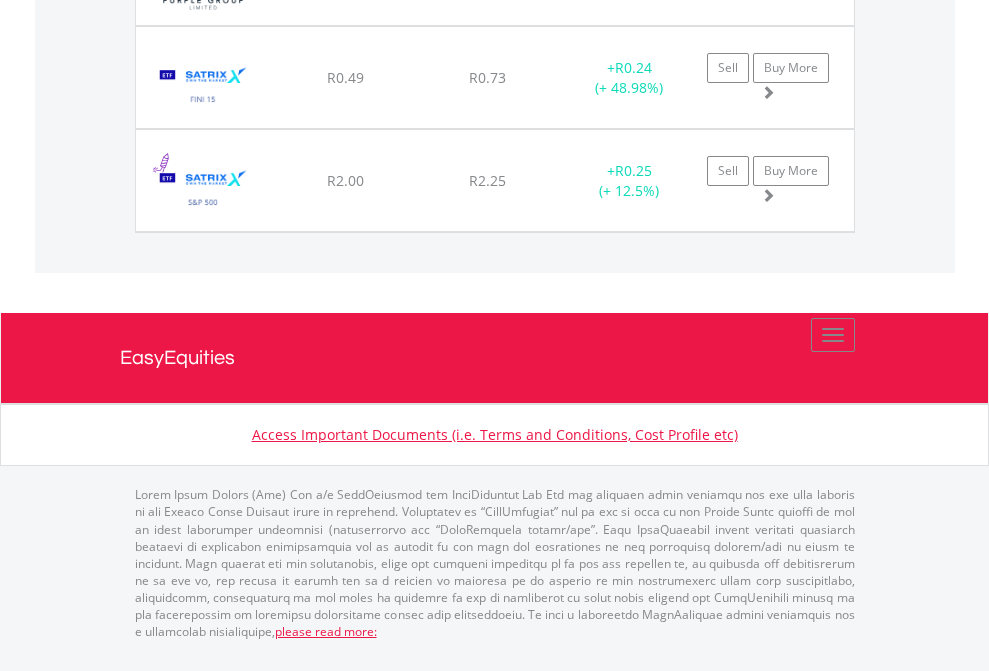 click on "TFSA" at bounding box center [818, -1997] 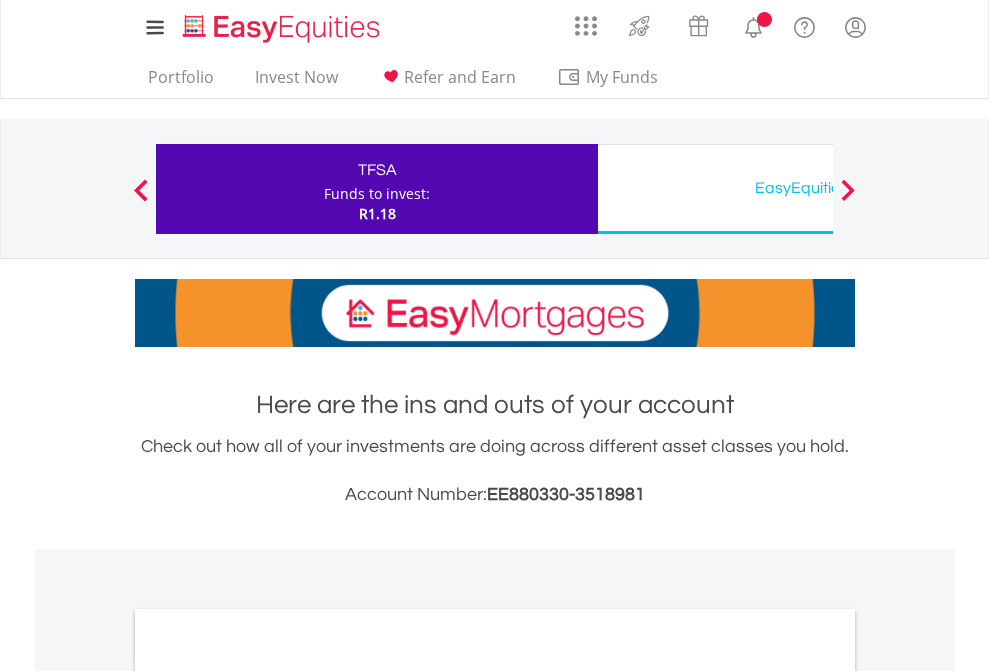 scroll, scrollTop: 0, scrollLeft: 0, axis: both 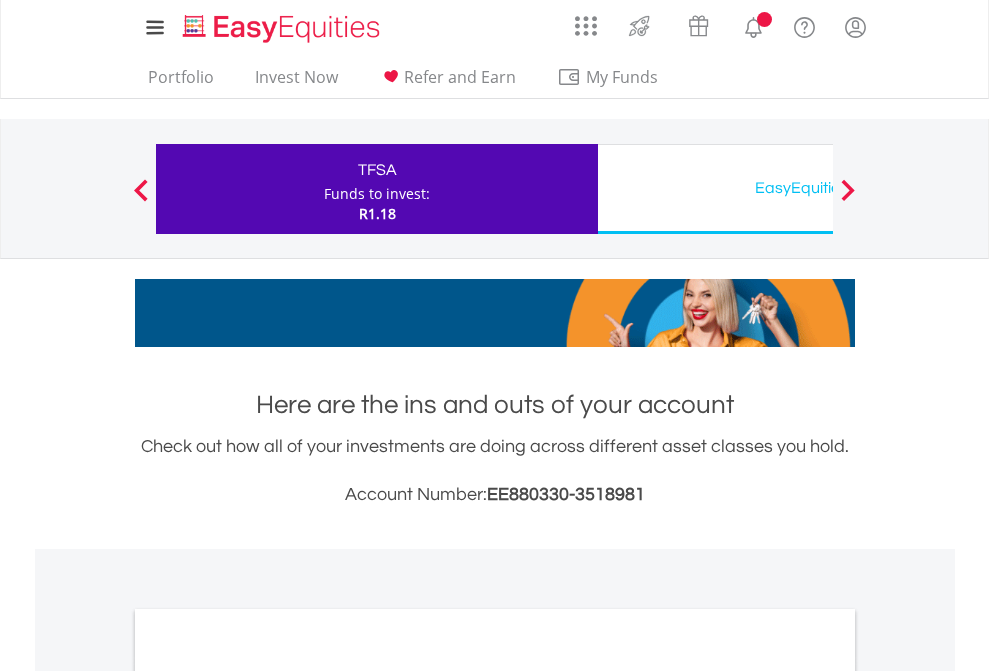 click on "All Holdings" at bounding box center (268, 1096) 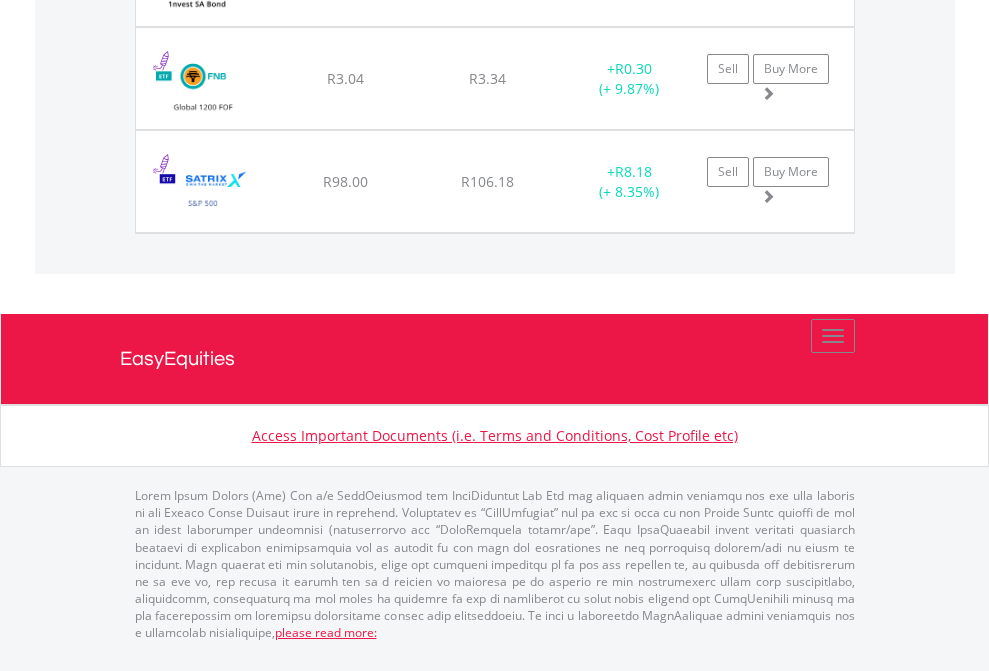 scroll, scrollTop: 2225, scrollLeft: 0, axis: vertical 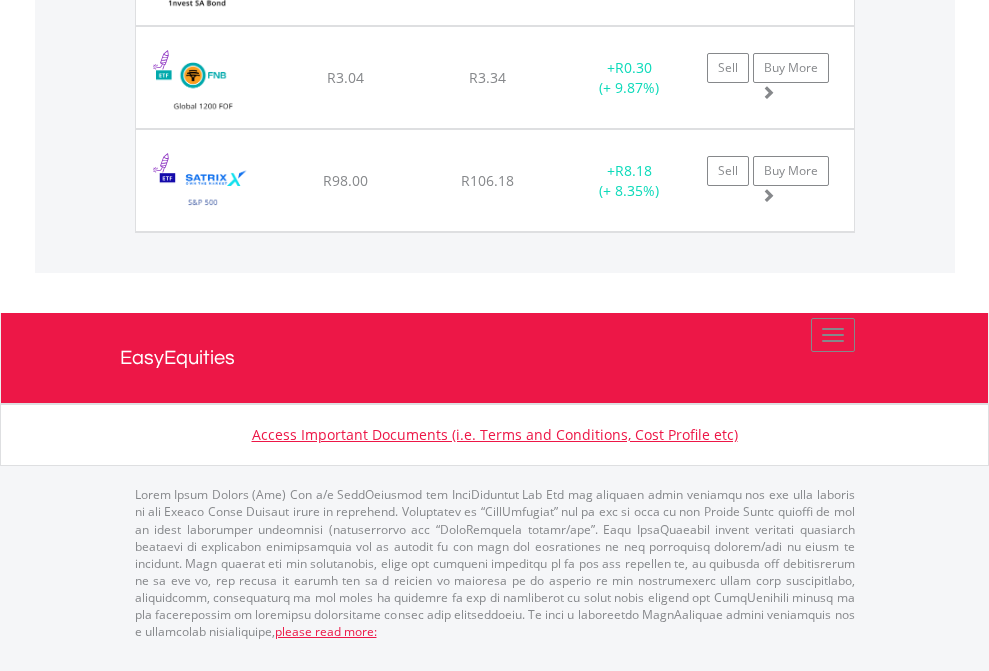 click on "EasyEquities USD" at bounding box center (818, -1751) 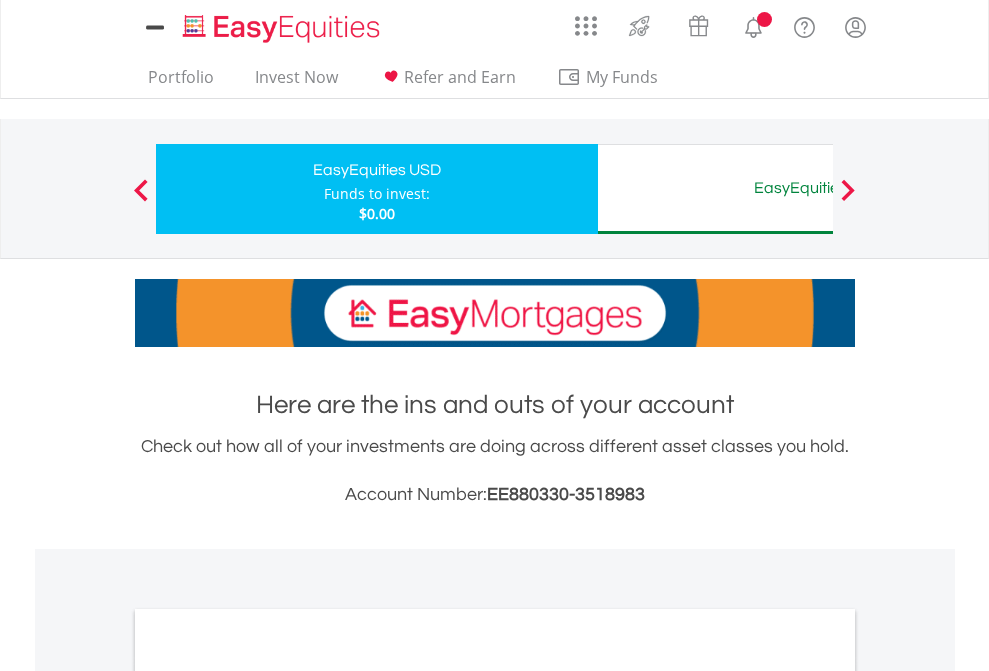 scroll, scrollTop: 0, scrollLeft: 0, axis: both 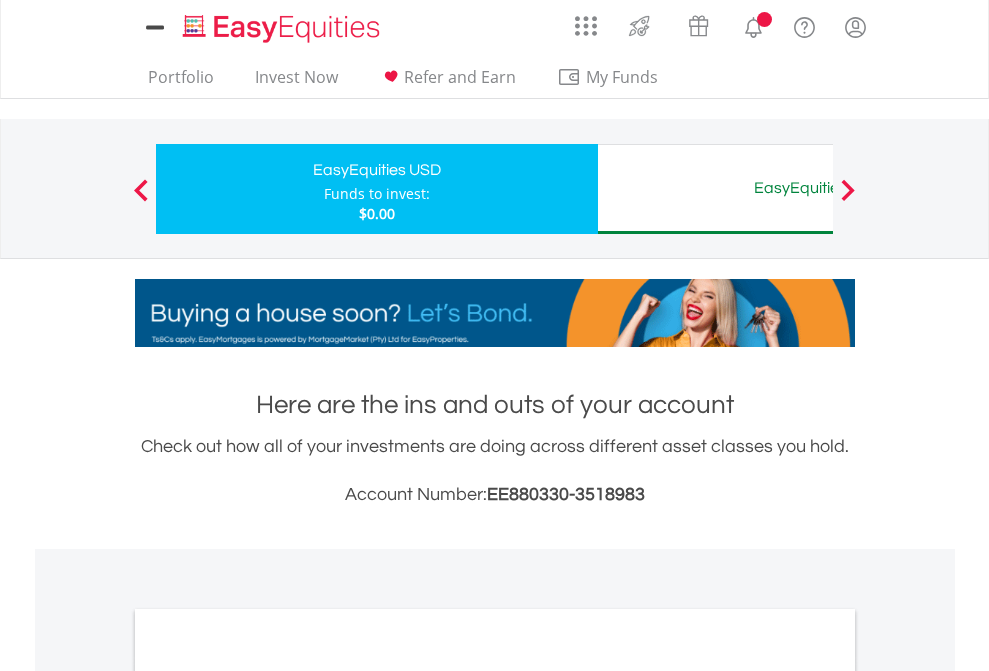 click on "All Holdings" at bounding box center (268, 1096) 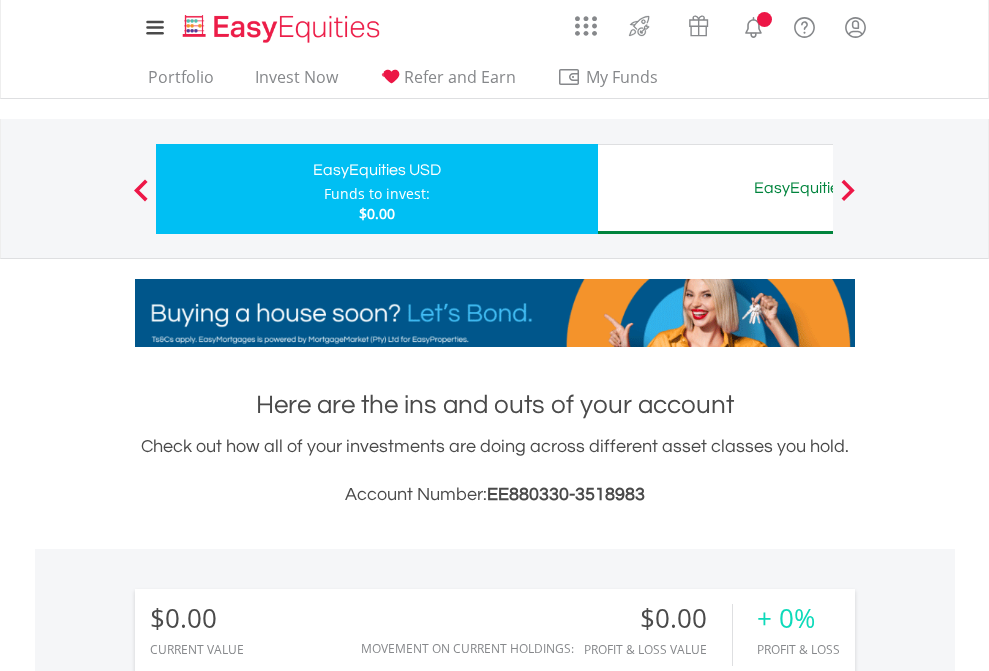 scroll, scrollTop: 1486, scrollLeft: 0, axis: vertical 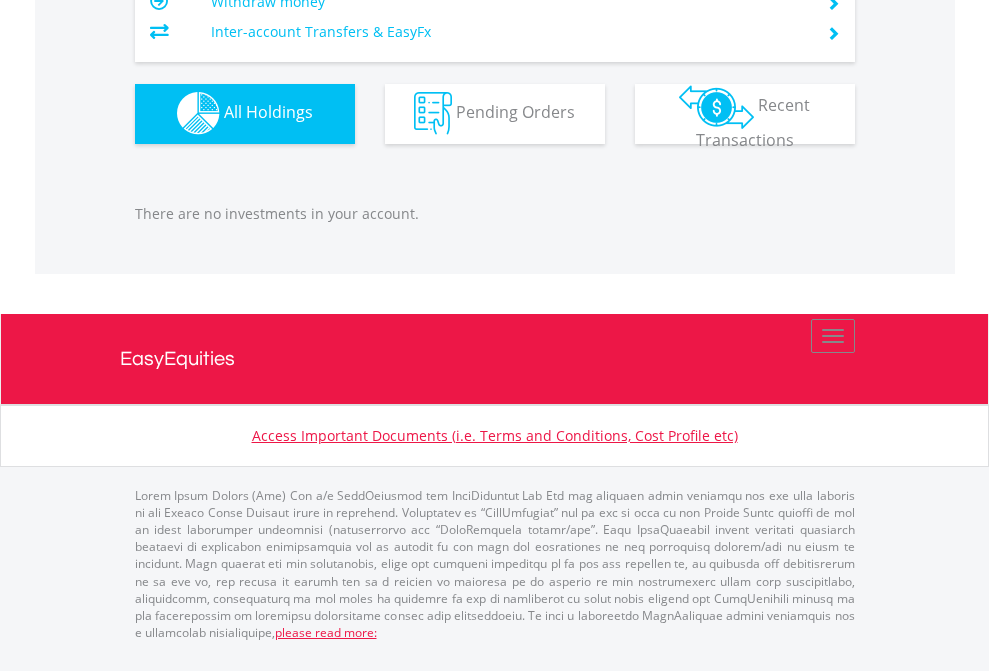 click on "EasyEquities AUD" at bounding box center (818, -1142) 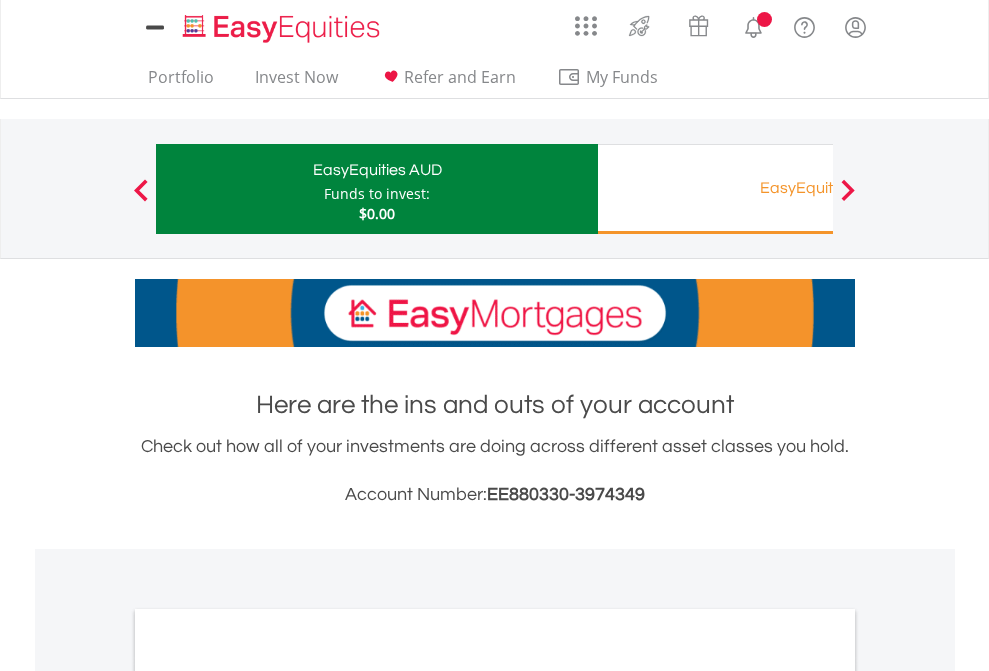 scroll, scrollTop: 0, scrollLeft: 0, axis: both 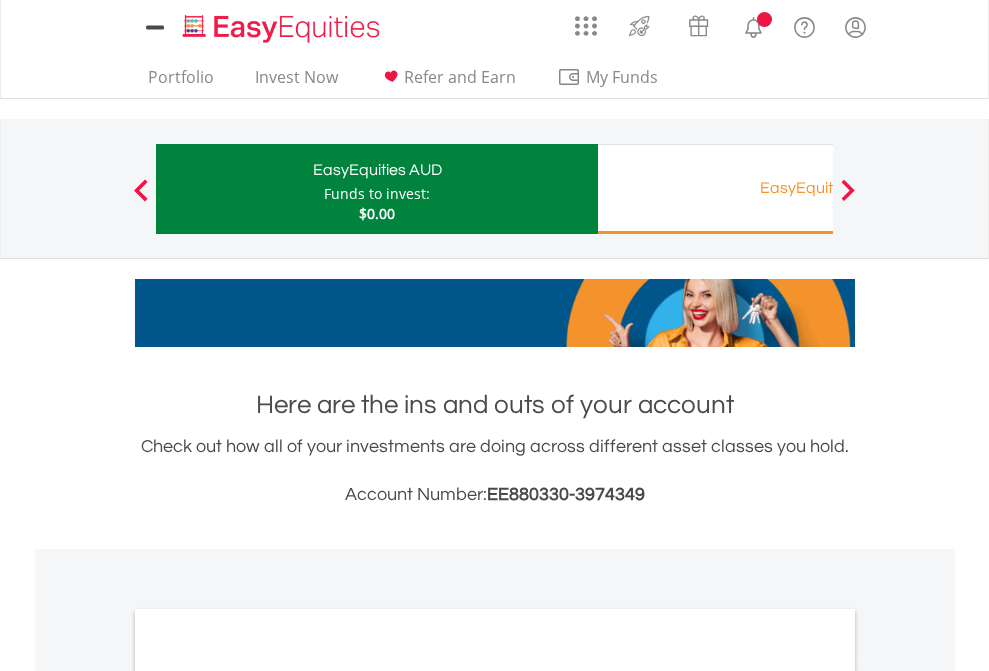 click on "All Holdings" at bounding box center [268, 1096] 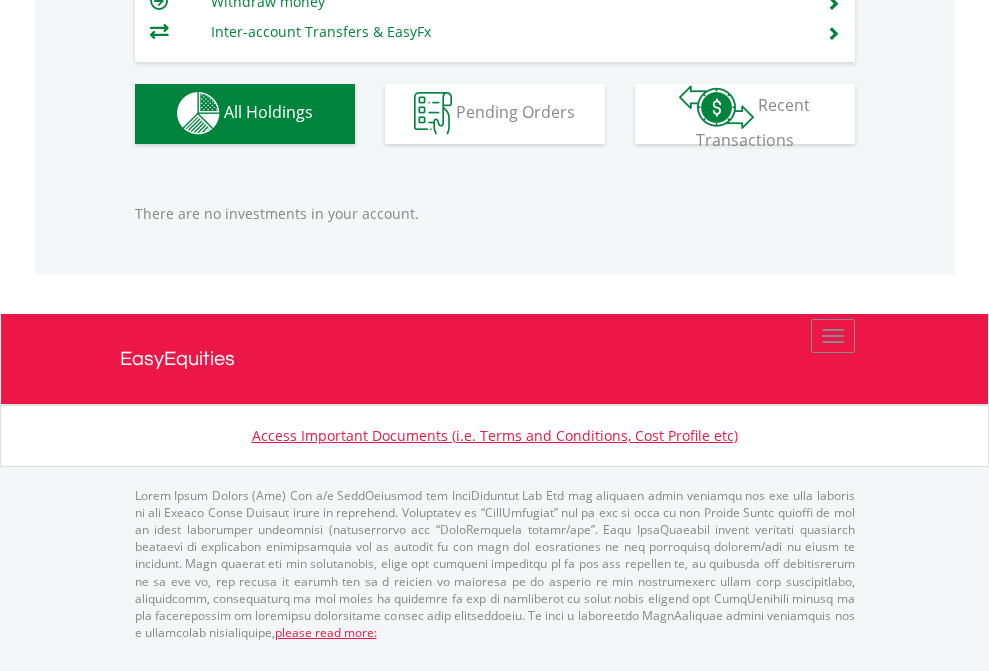 scroll, scrollTop: 1980, scrollLeft: 0, axis: vertical 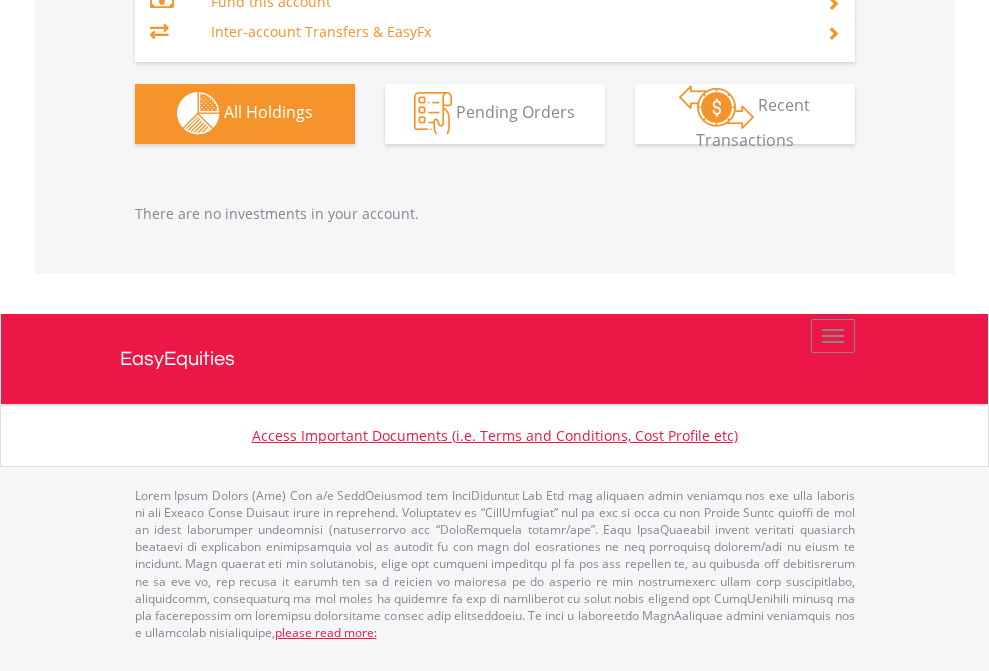 click on "Preservation Pension Fund" at bounding box center (818, -1323) 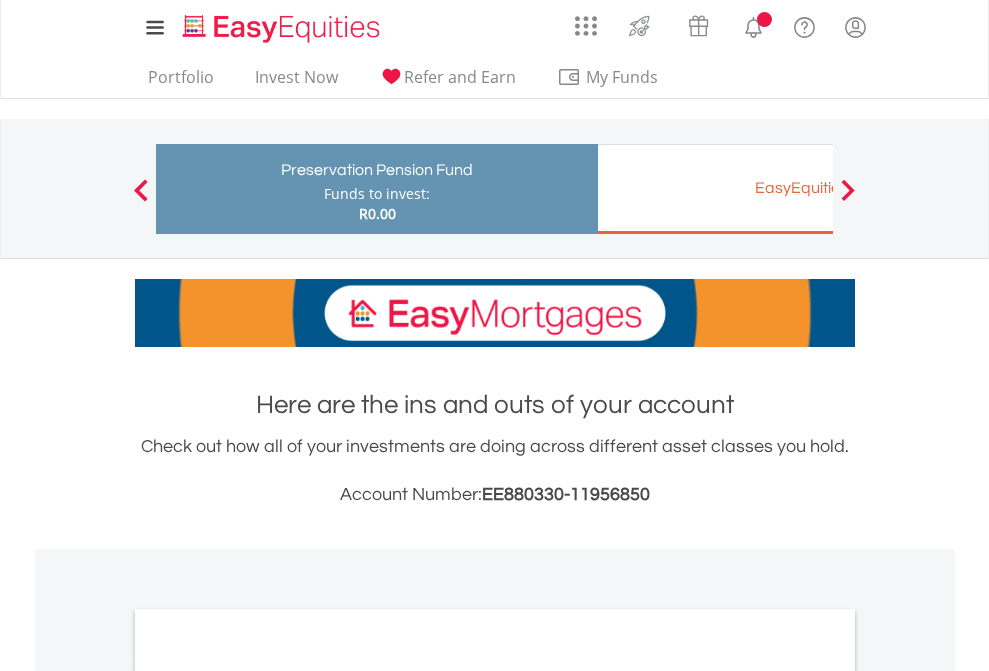 scroll, scrollTop: 1202, scrollLeft: 0, axis: vertical 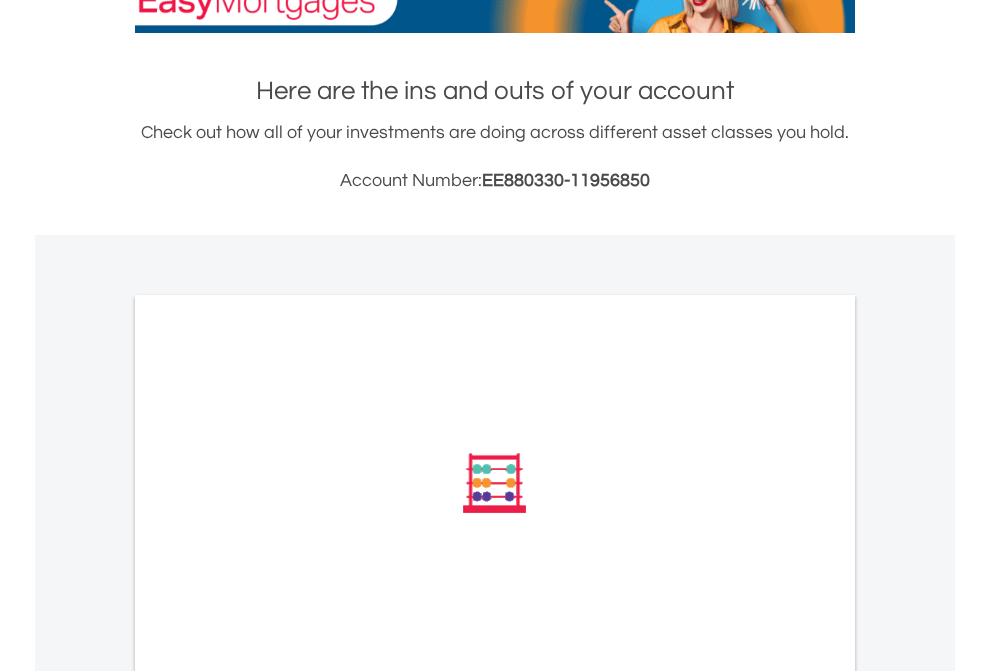 click on "All Holdings" at bounding box center [268, 722] 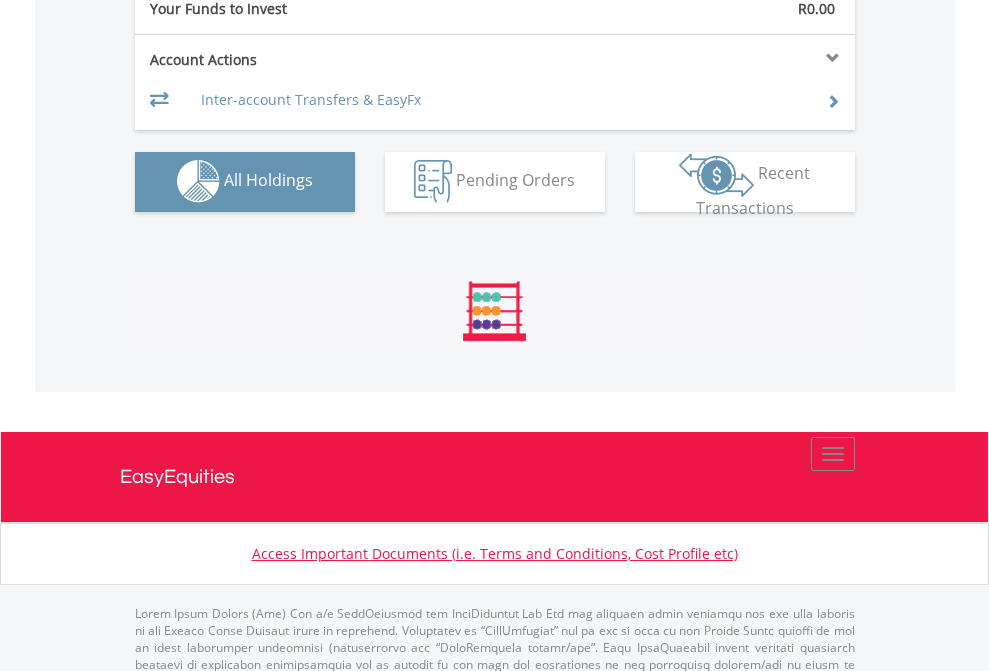 scroll, scrollTop: 999808, scrollLeft: 999687, axis: both 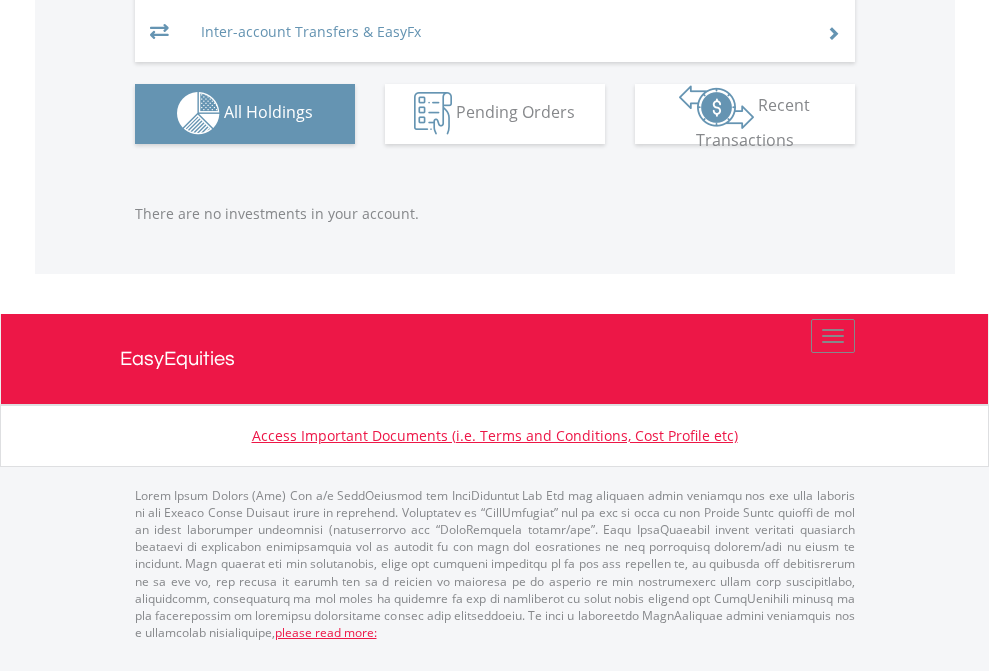 click on "EasyEquities EUR" at bounding box center [818, -1293] 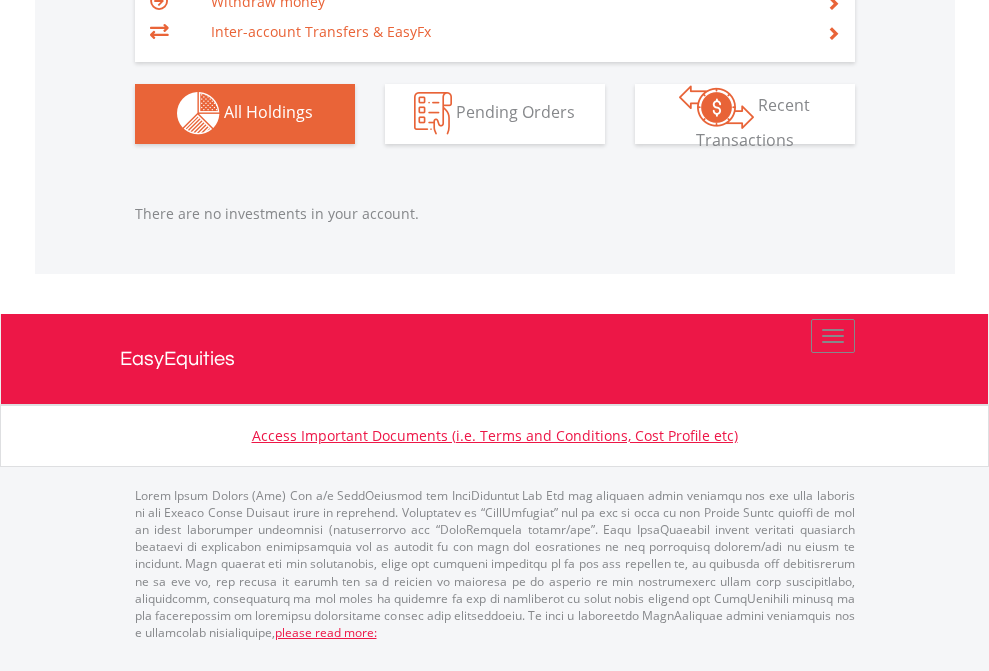 scroll, scrollTop: 1980, scrollLeft: 0, axis: vertical 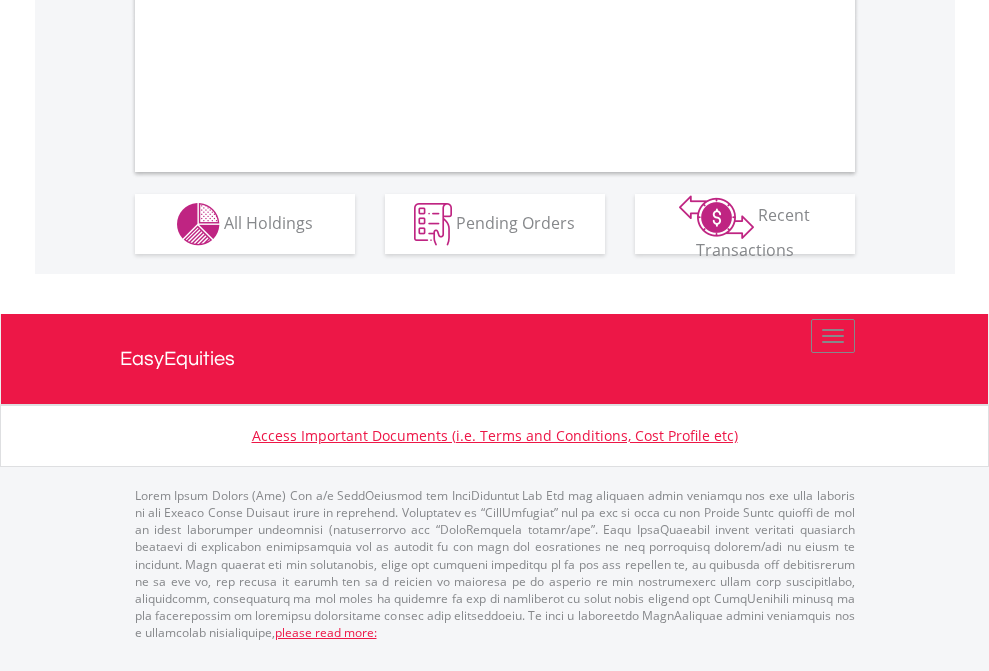 click on "All Holdings" at bounding box center [268, 222] 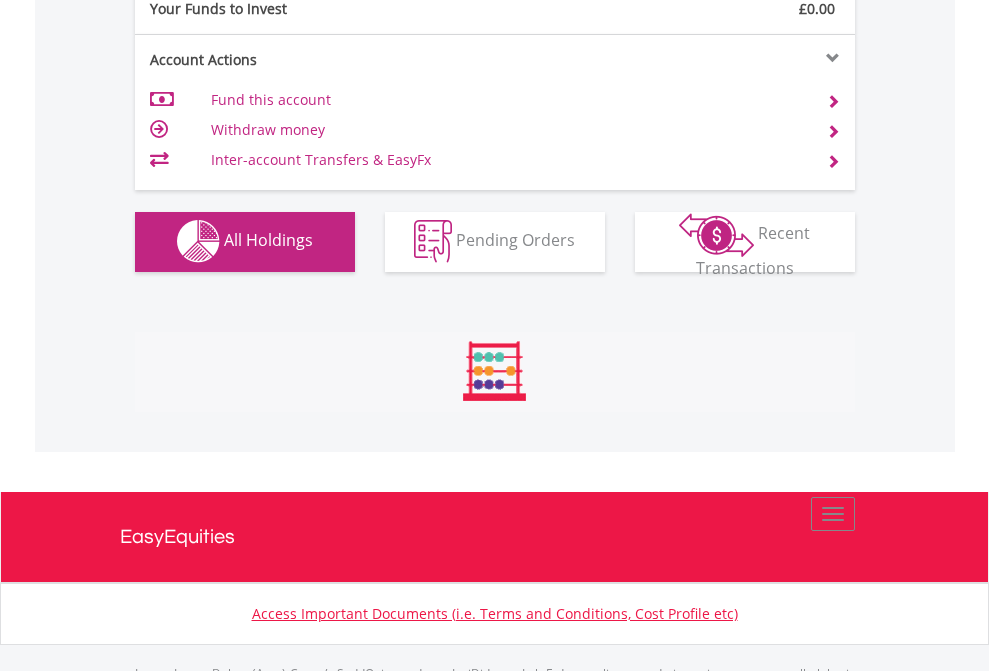 scroll, scrollTop: 999808, scrollLeft: 999687, axis: both 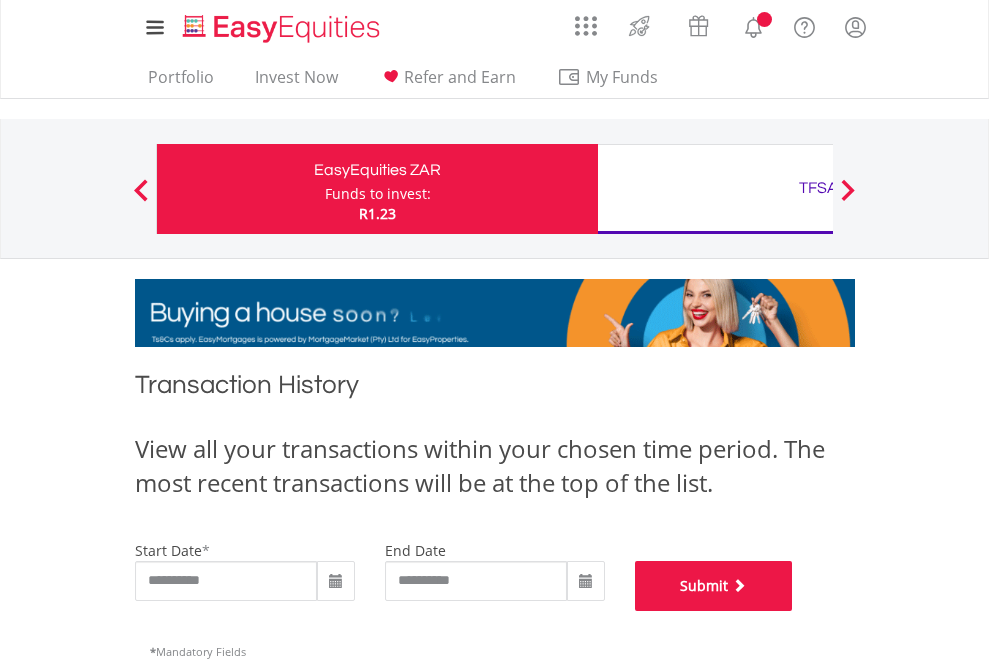 click on "Submit" at bounding box center [714, 586] 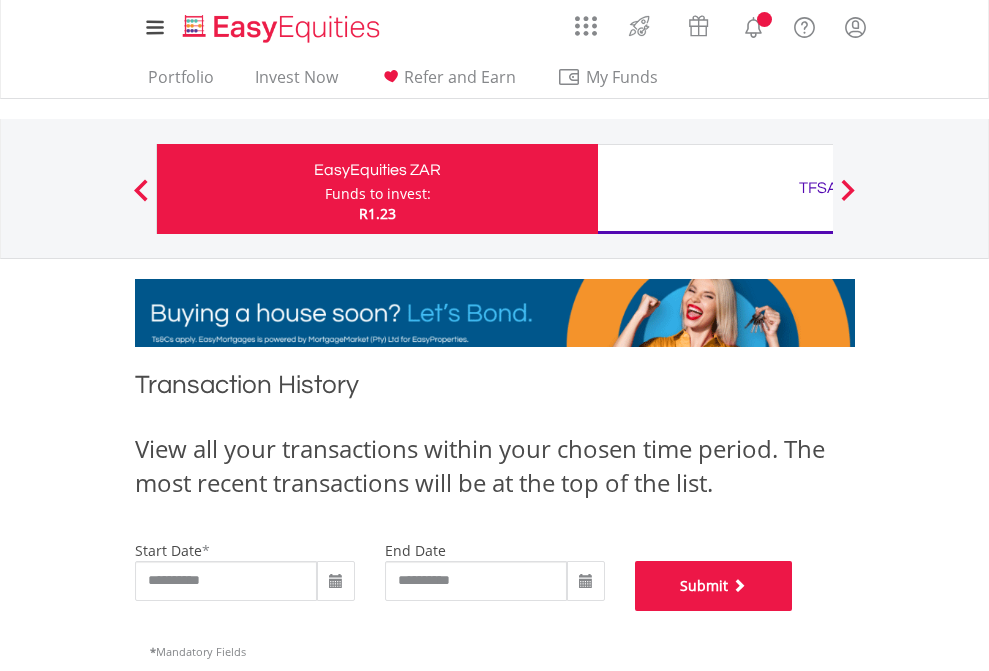 scroll, scrollTop: 811, scrollLeft: 0, axis: vertical 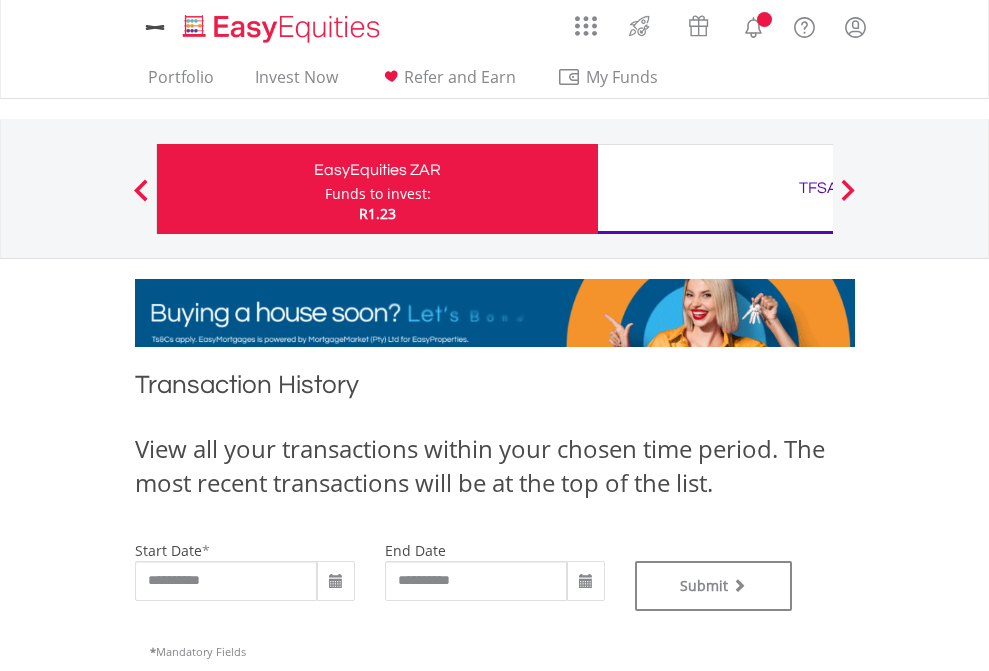 click on "TFSA" at bounding box center [818, 188] 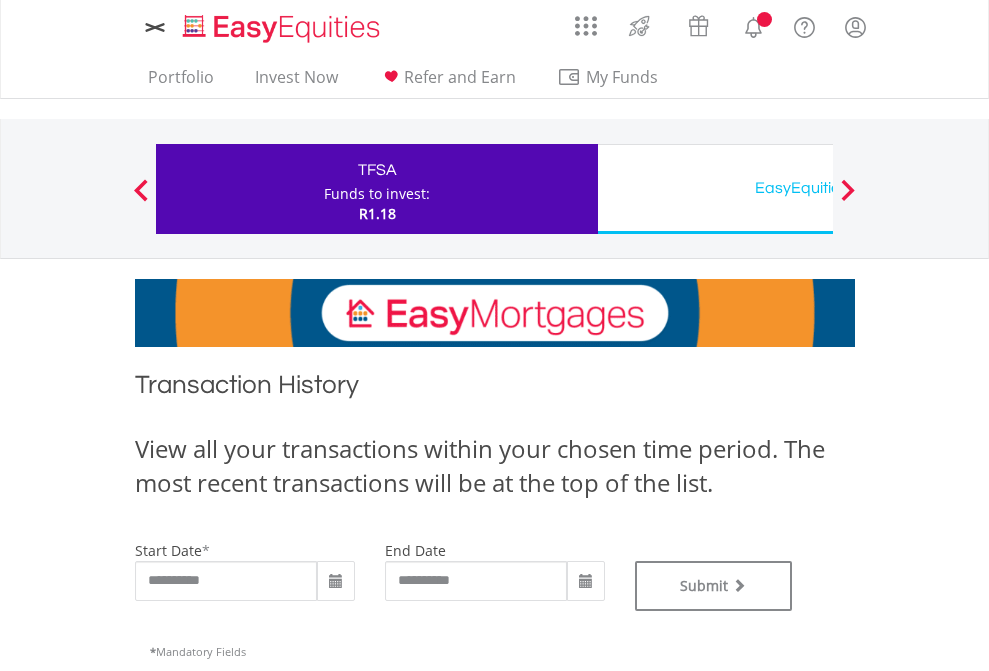 scroll, scrollTop: 0, scrollLeft: 0, axis: both 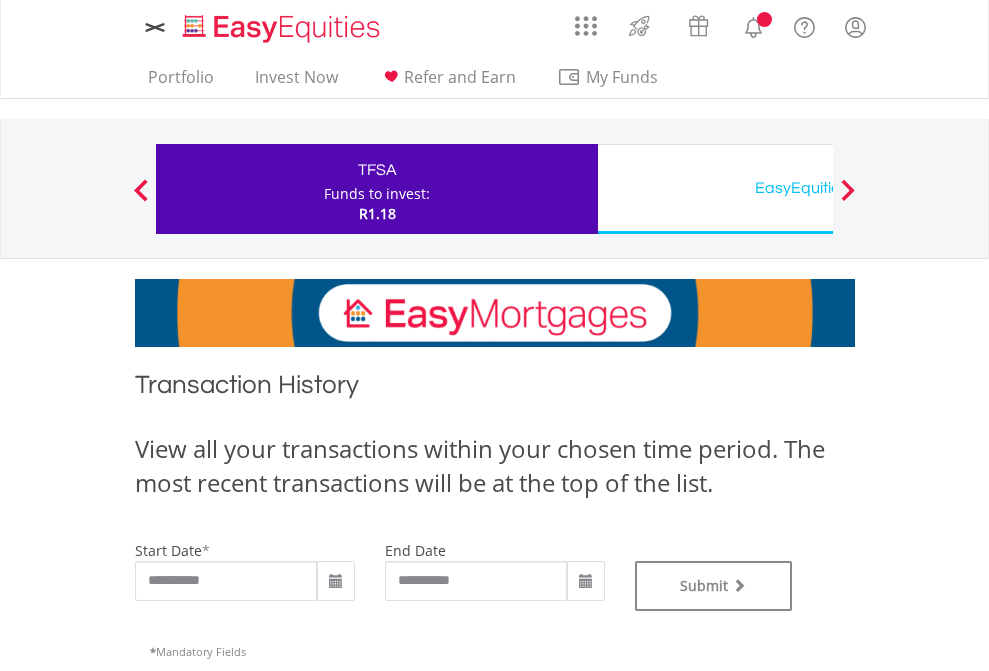 type on "**********" 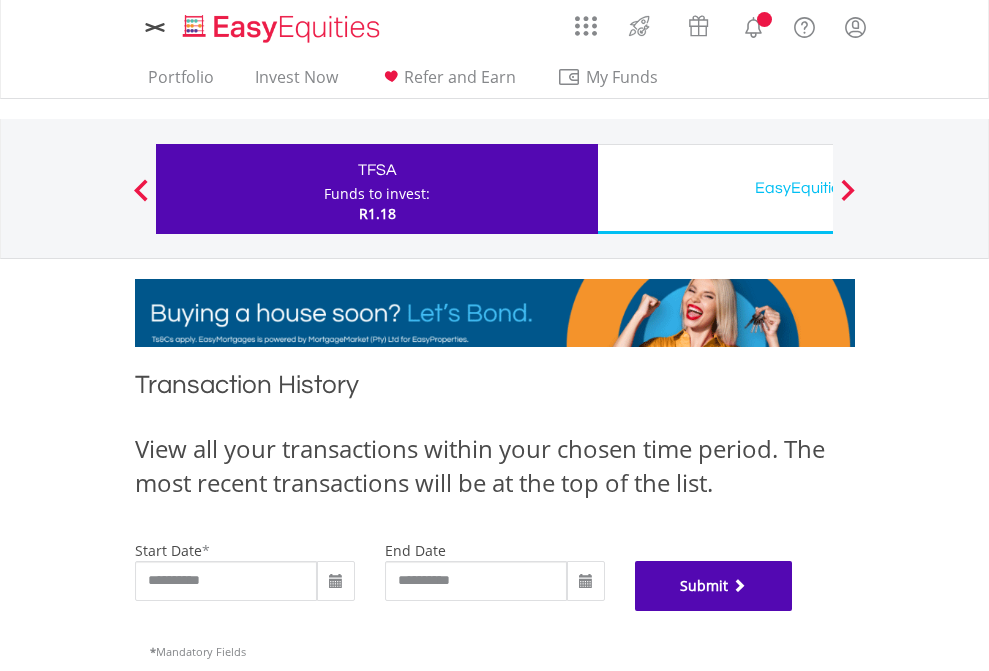 click on "Submit" at bounding box center (714, 586) 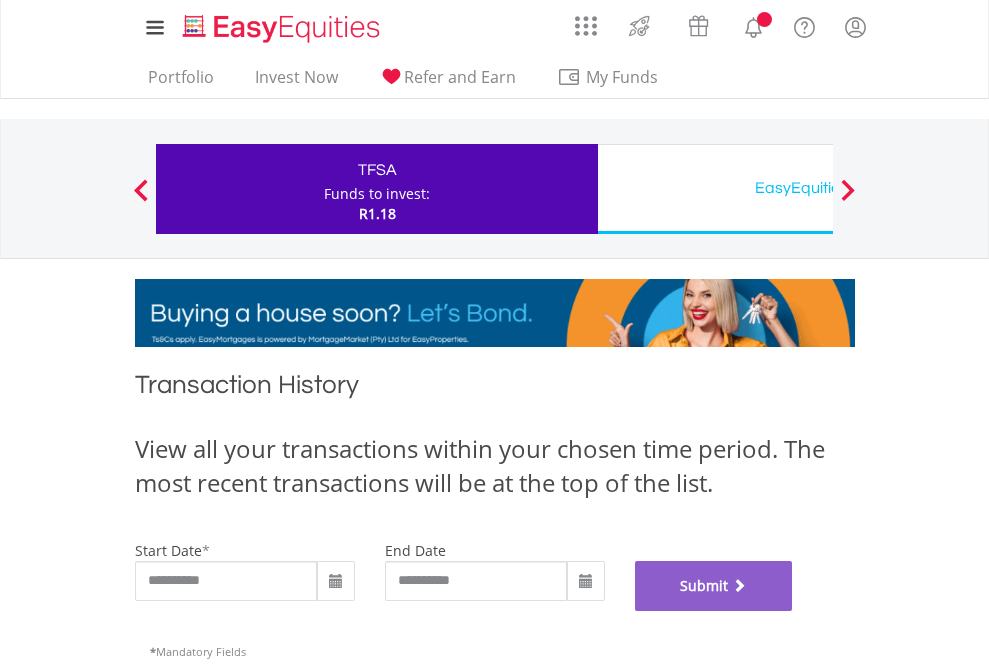 scroll, scrollTop: 811, scrollLeft: 0, axis: vertical 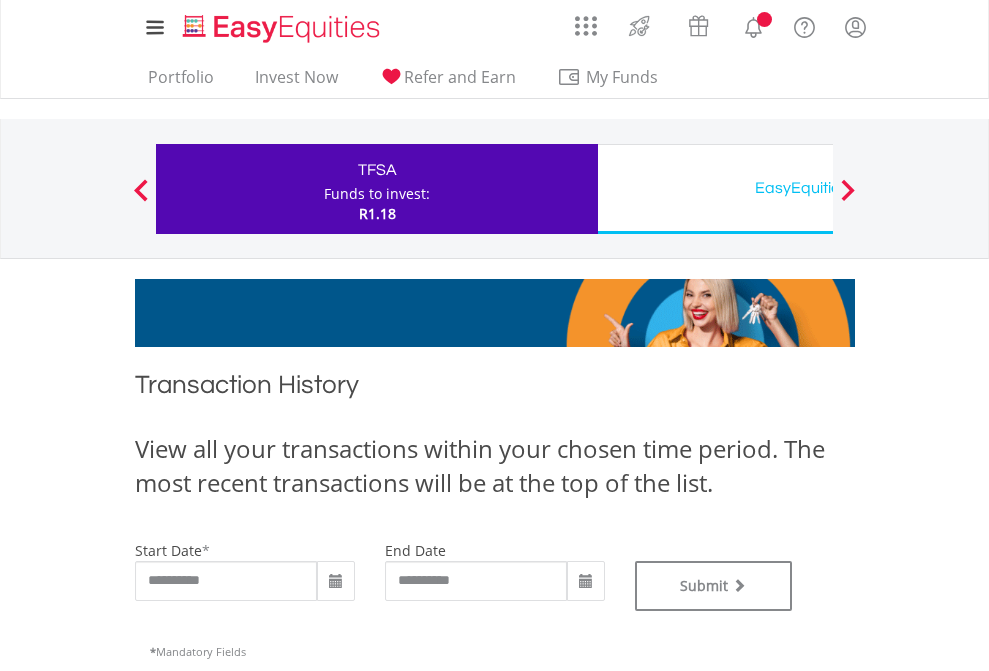 click on "EasyEquities USD" at bounding box center (818, 188) 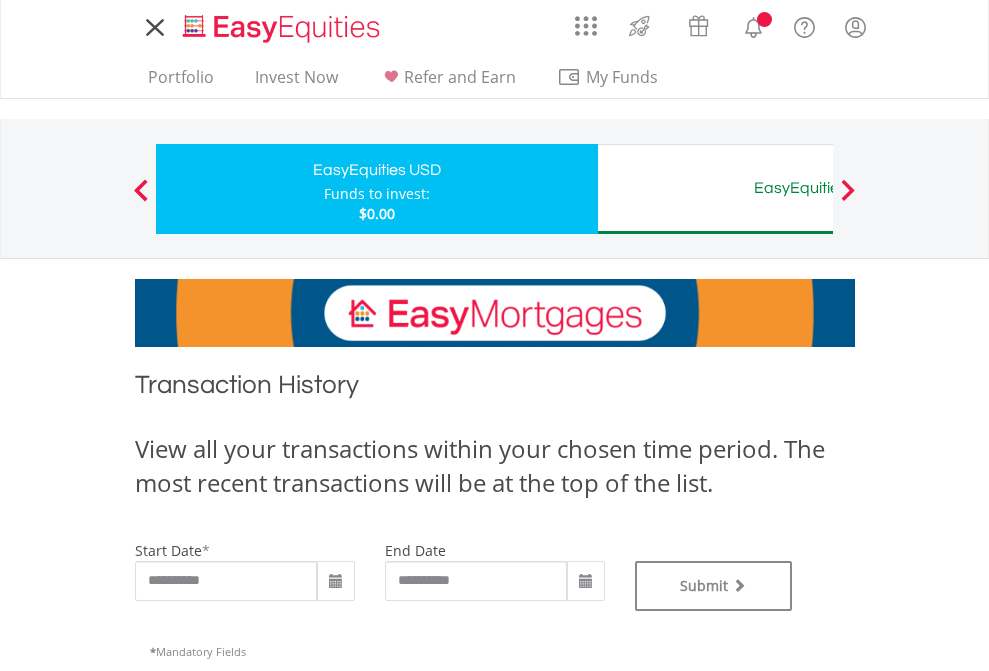 scroll, scrollTop: 0, scrollLeft: 0, axis: both 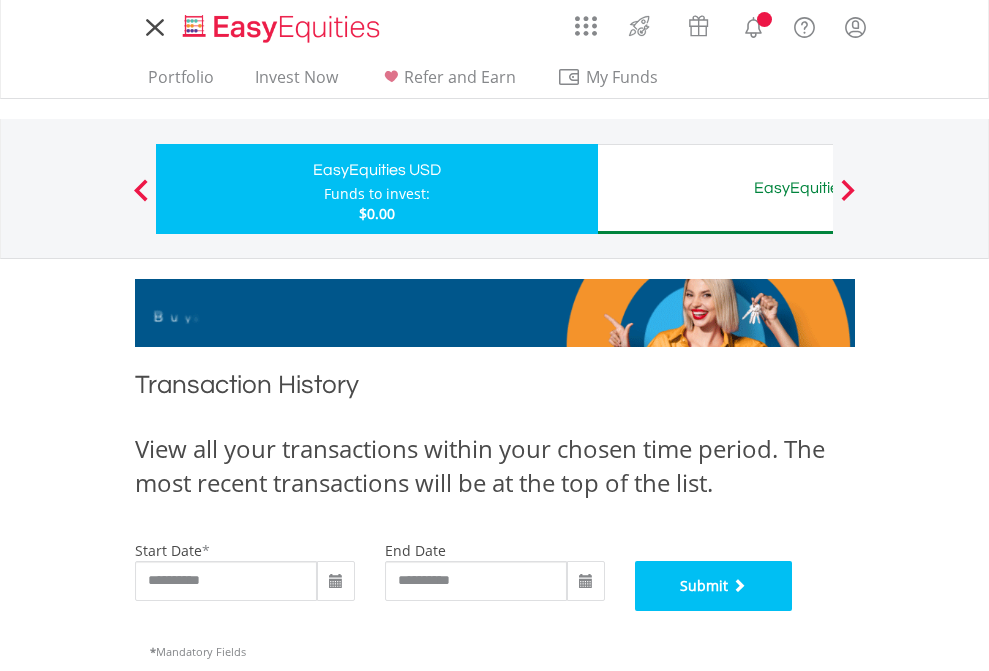 click on "Submit" at bounding box center [714, 586] 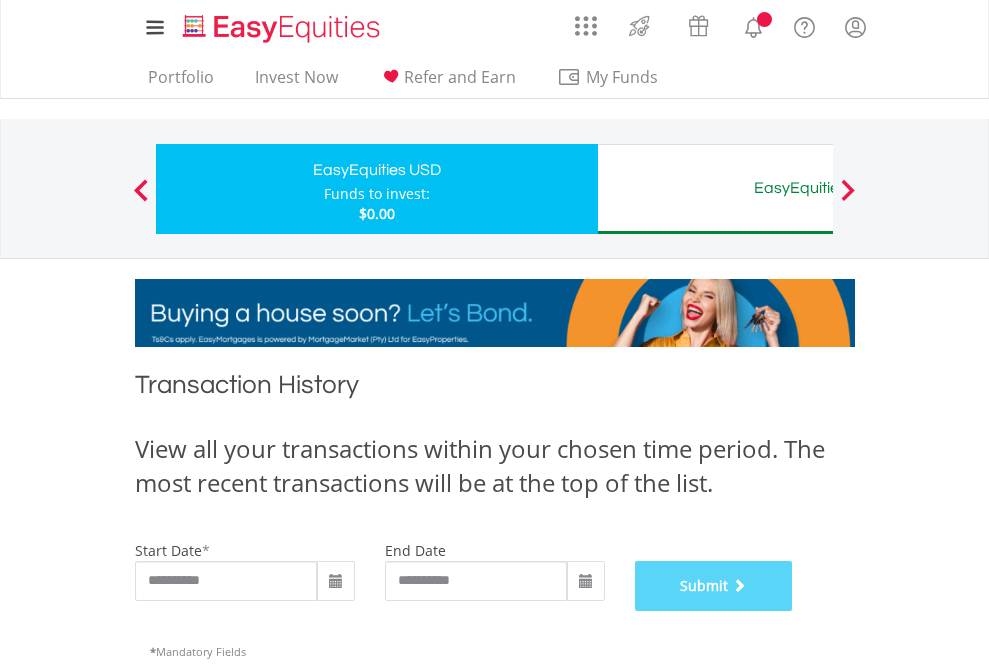 scroll, scrollTop: 811, scrollLeft: 0, axis: vertical 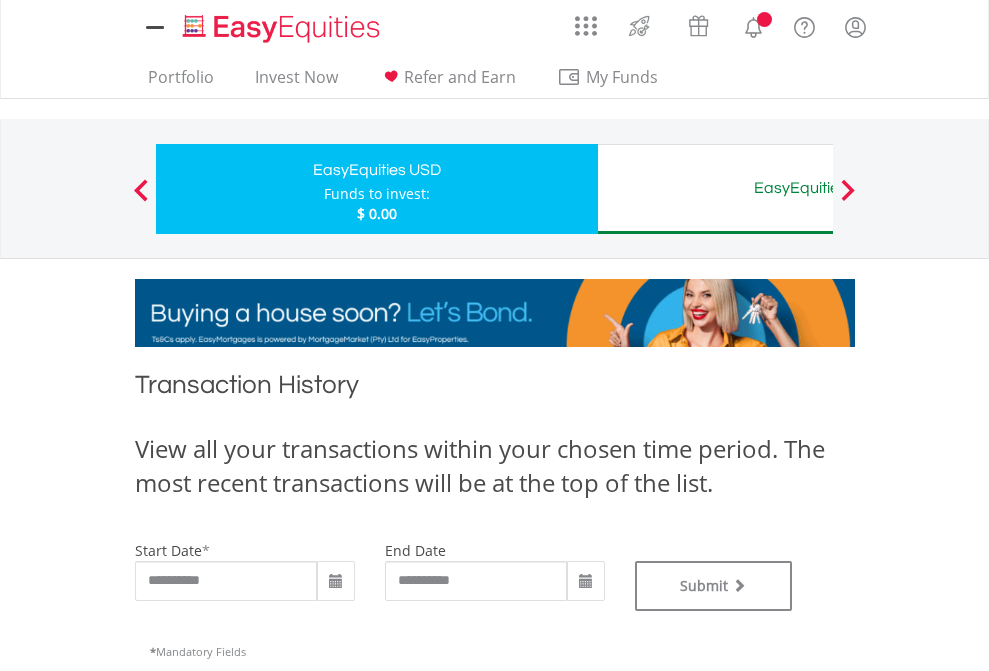 click on "EasyEquities AUD" at bounding box center [818, 188] 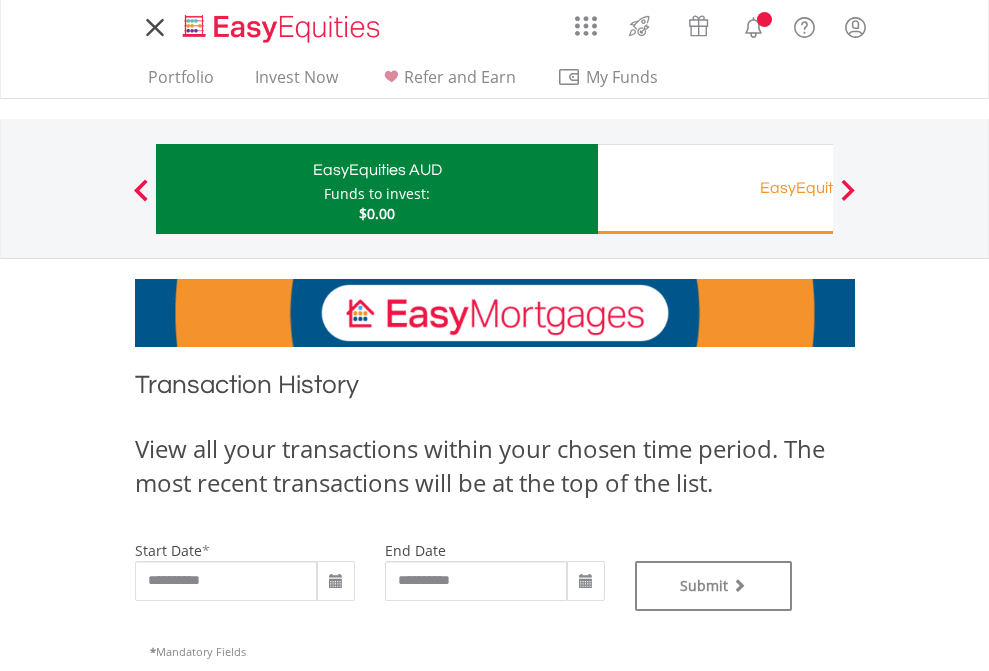 scroll, scrollTop: 0, scrollLeft: 0, axis: both 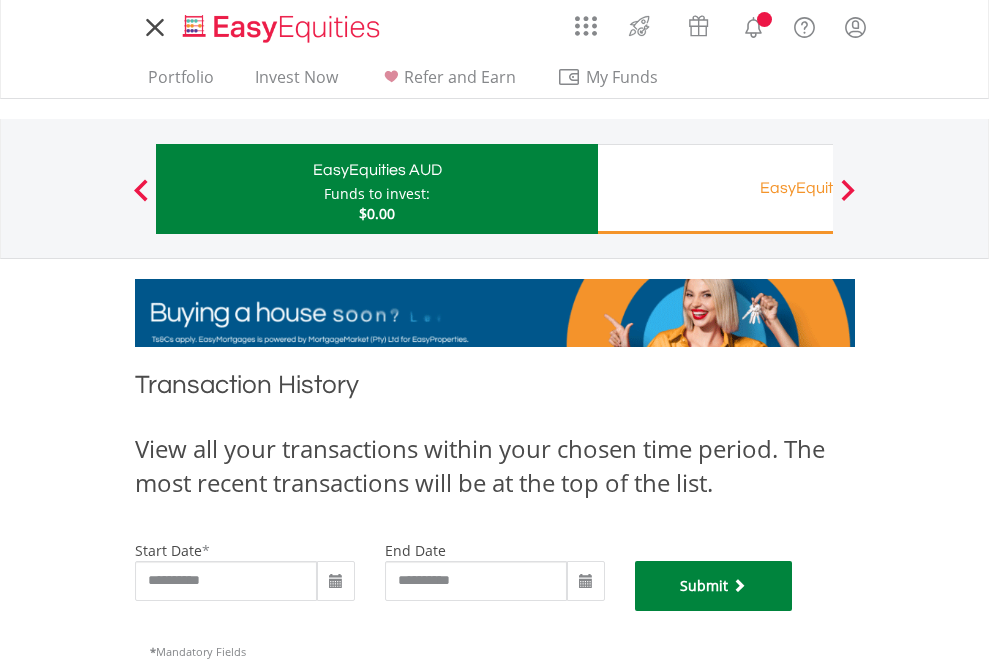 click on "Submit" at bounding box center (714, 586) 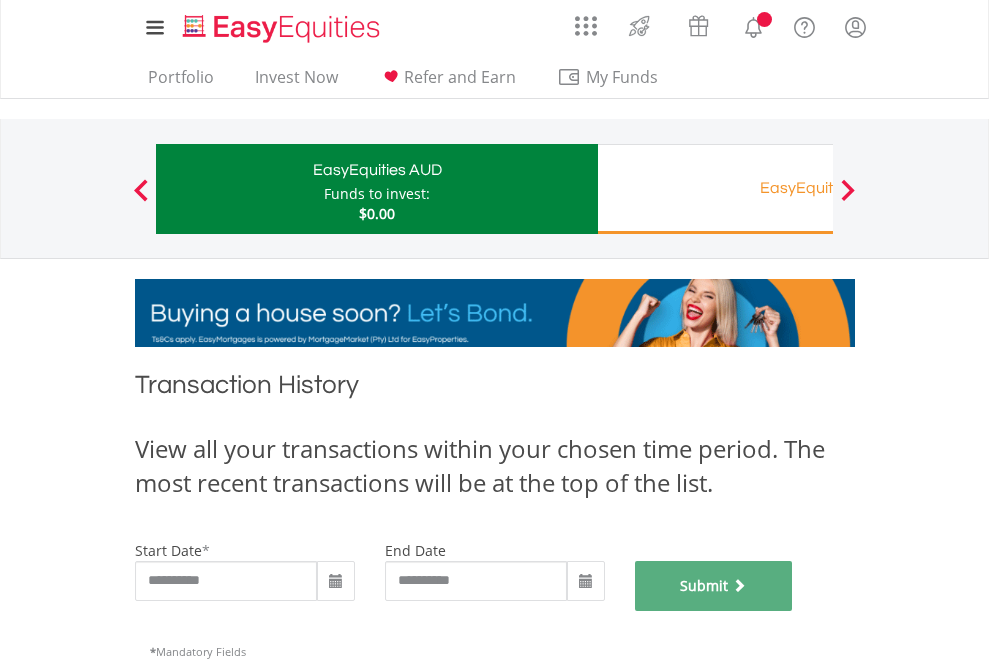scroll, scrollTop: 811, scrollLeft: 0, axis: vertical 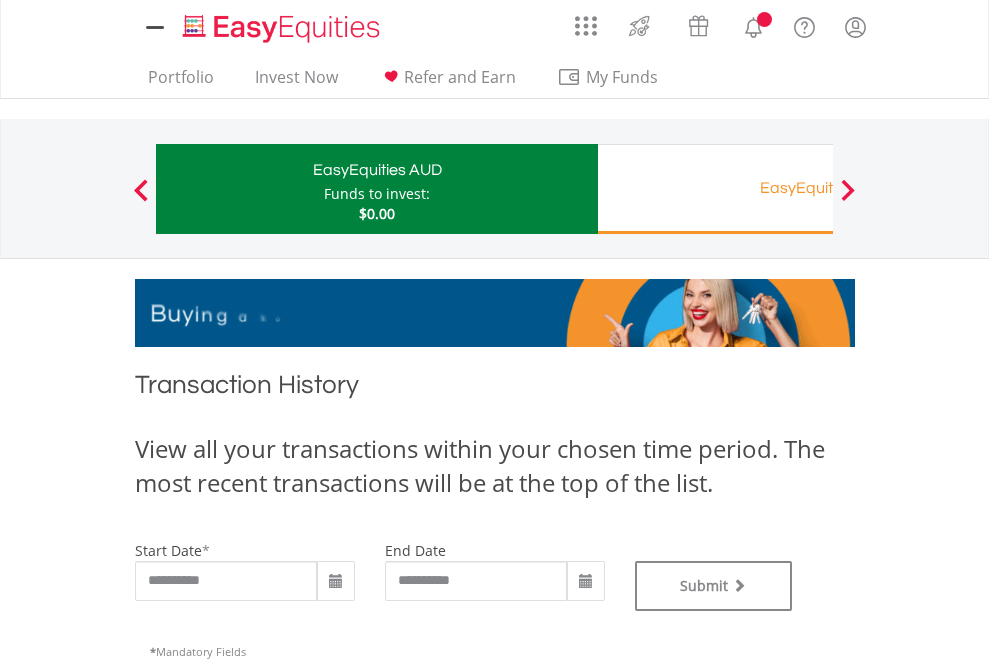 click on "EasyEquities RA" at bounding box center [818, 188] 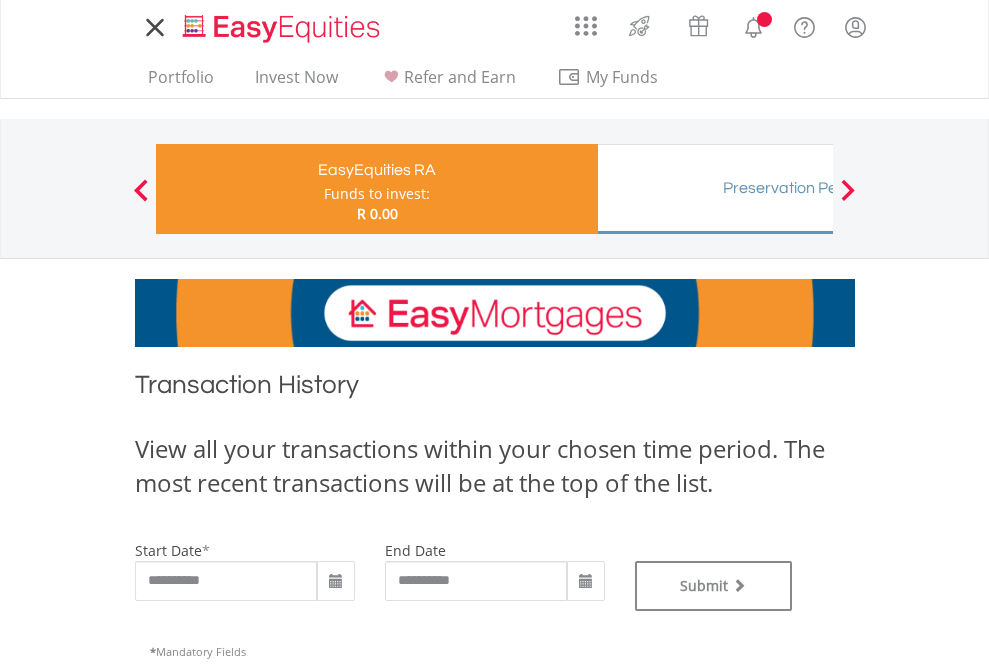 scroll, scrollTop: 0, scrollLeft: 0, axis: both 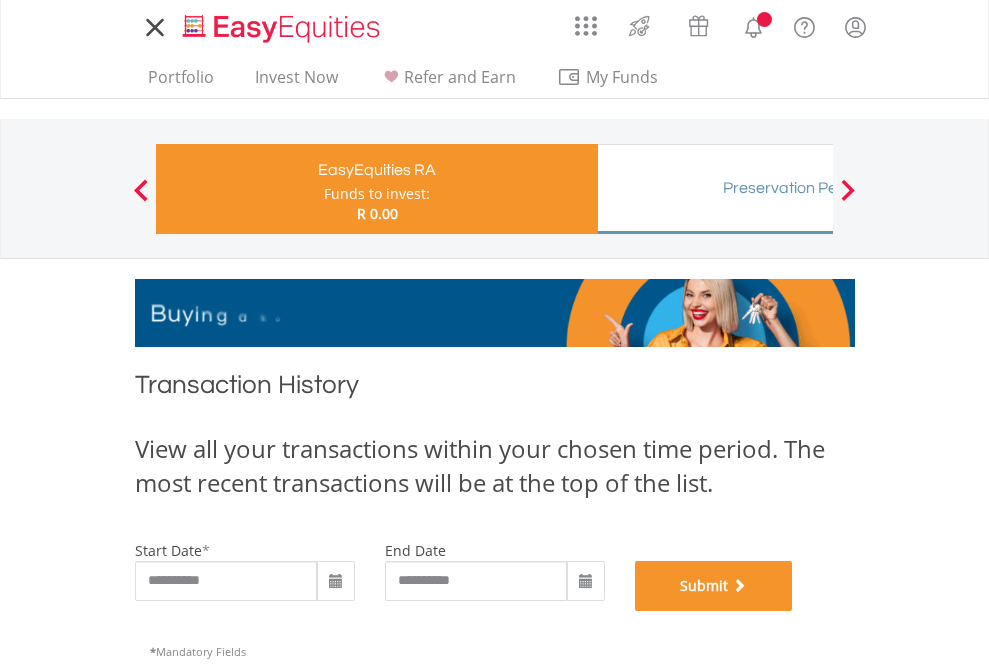 click on "Submit" at bounding box center [714, 586] 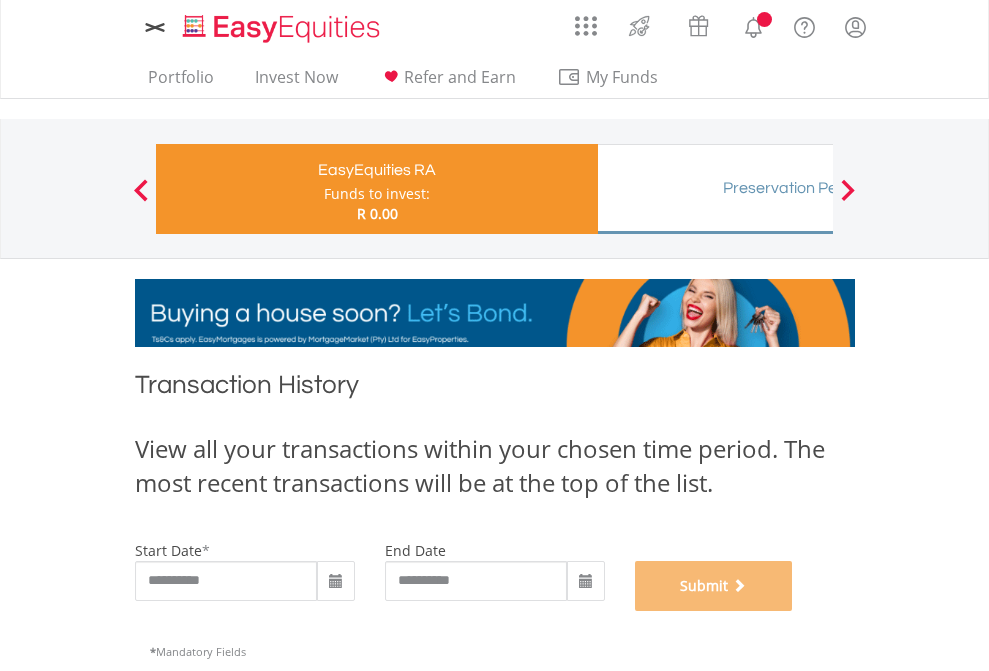 scroll, scrollTop: 811, scrollLeft: 0, axis: vertical 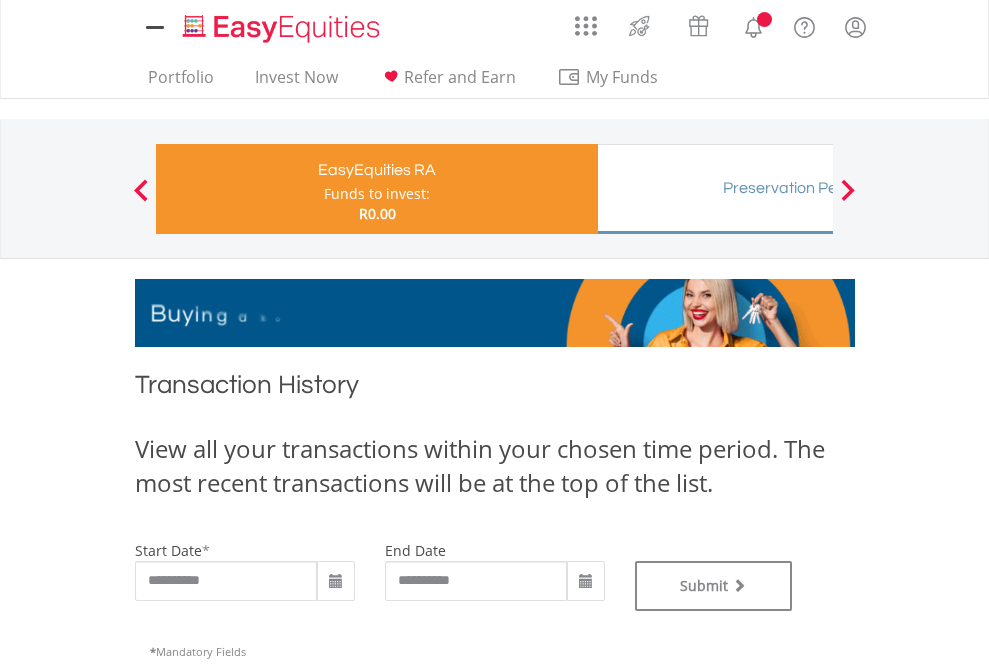 click on "Preservation Pension Fund" at bounding box center (818, 188) 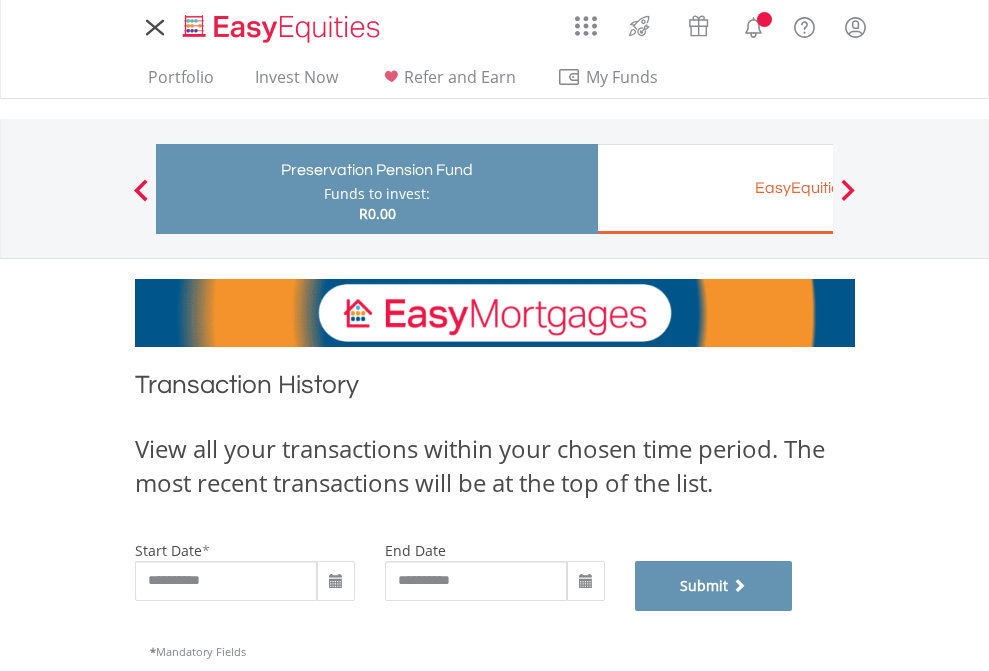click on "Submit" at bounding box center [714, 586] 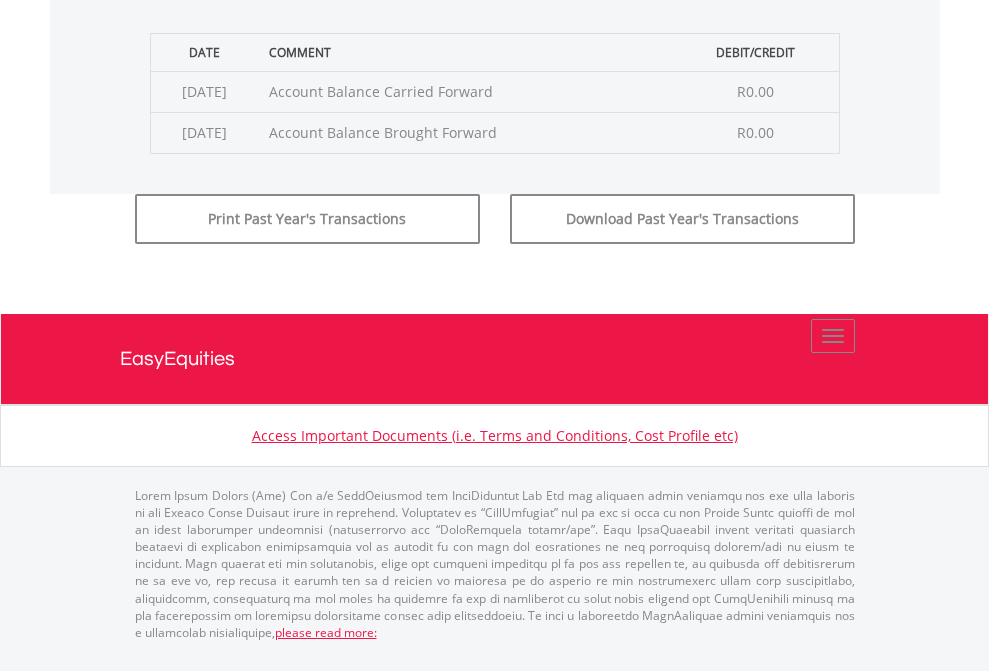 scroll, scrollTop: 811, scrollLeft: 0, axis: vertical 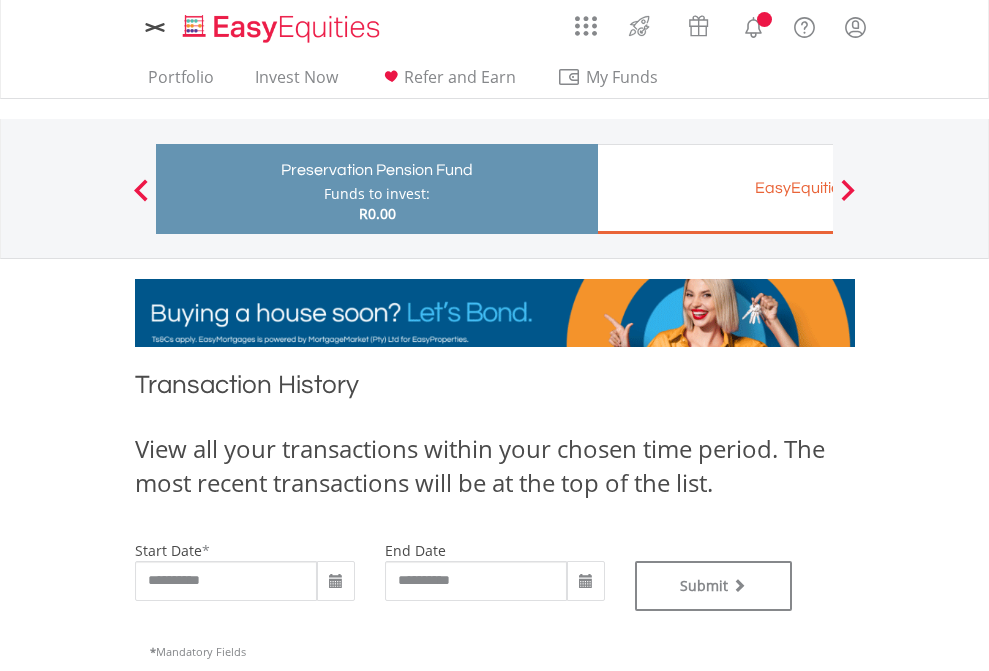 click on "EasyEquities EUR" at bounding box center [818, 188] 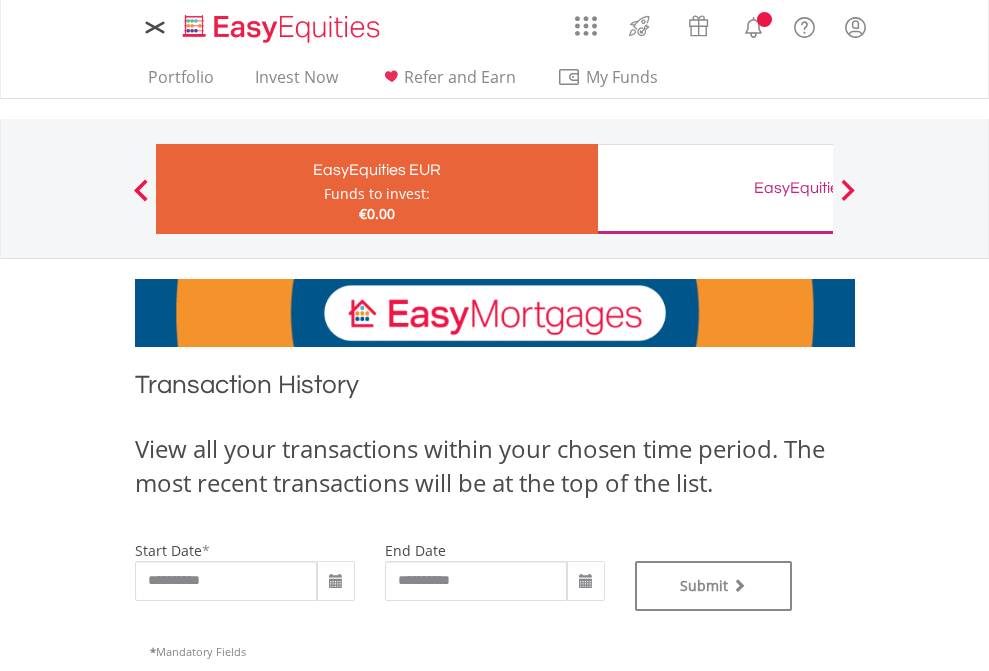 scroll, scrollTop: 0, scrollLeft: 0, axis: both 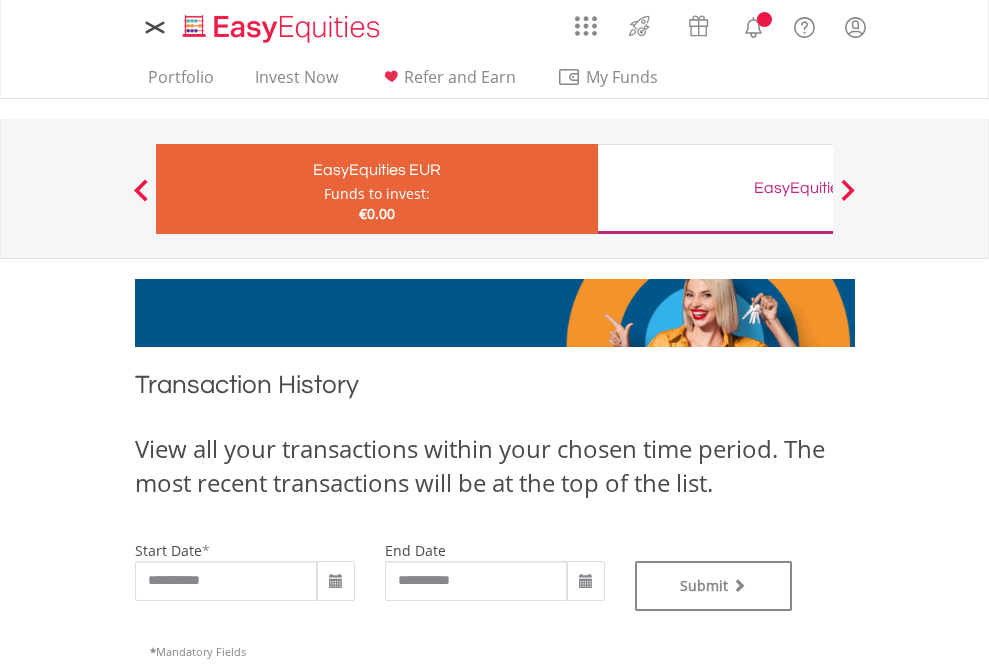 click on "EasyEquities GBP" at bounding box center [818, 188] 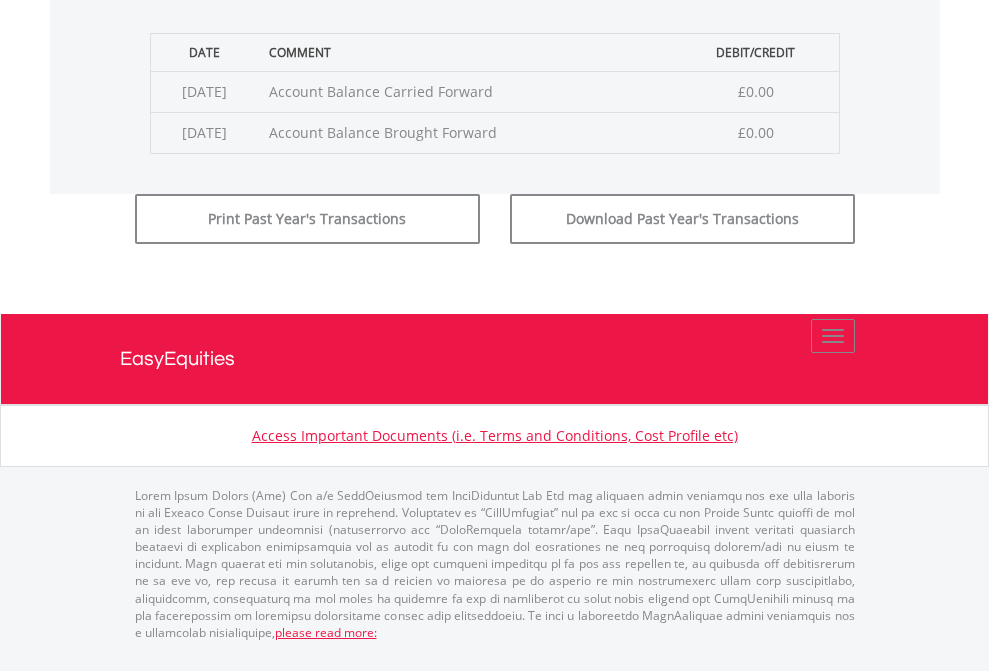 click on "Submit" at bounding box center (714, -183) 